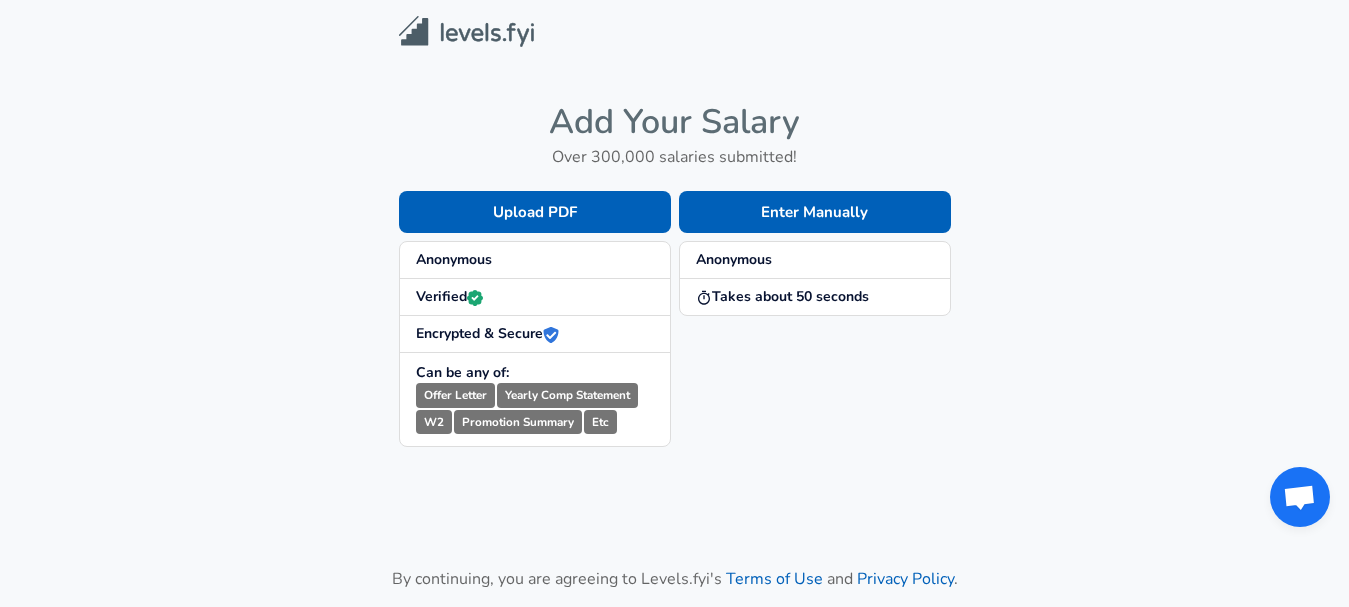 scroll, scrollTop: 0, scrollLeft: 0, axis: both 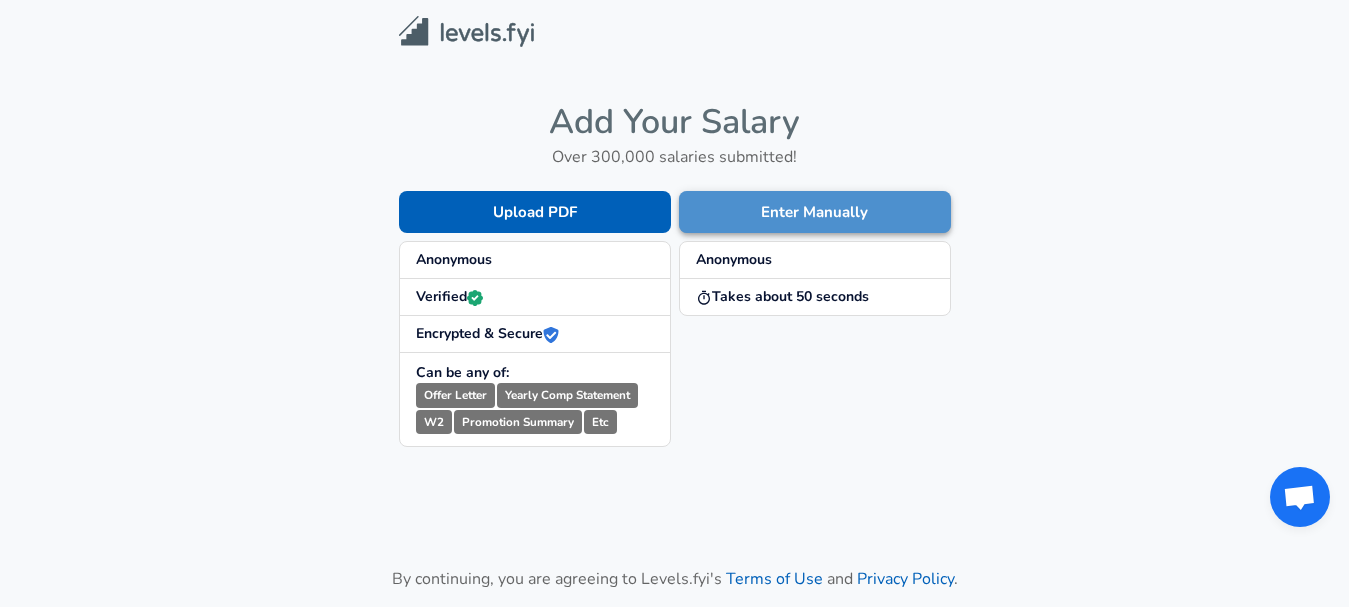 click on "Enter Manually" at bounding box center (815, 212) 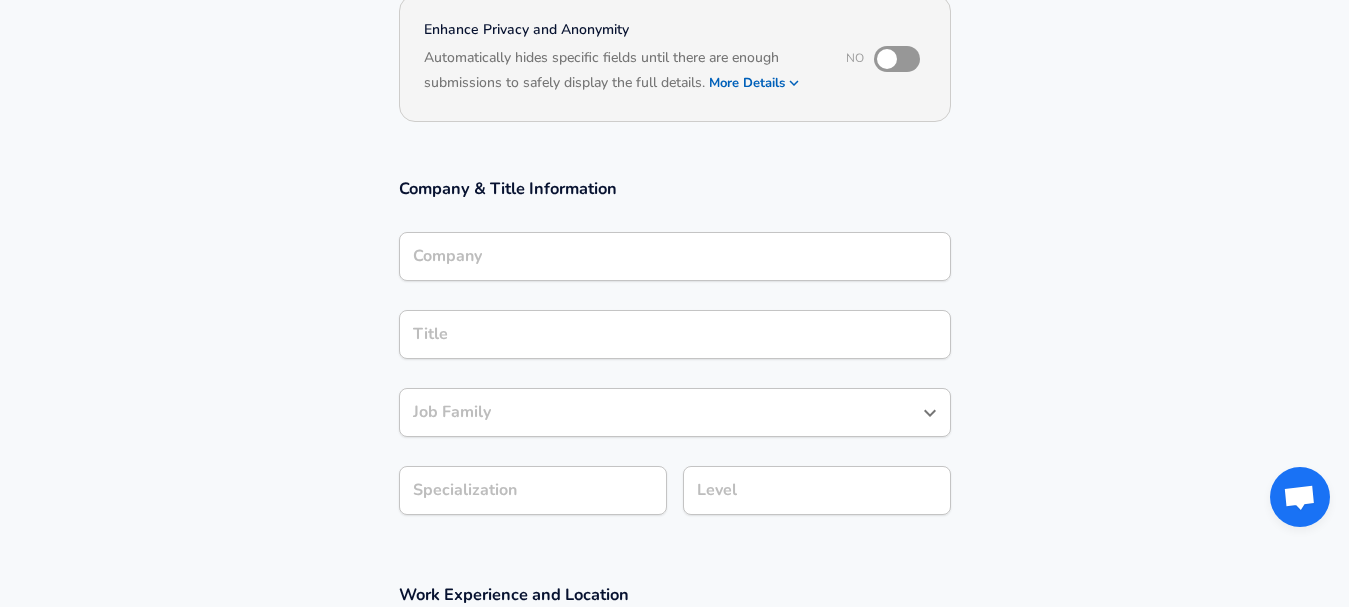 scroll, scrollTop: 160, scrollLeft: 0, axis: vertical 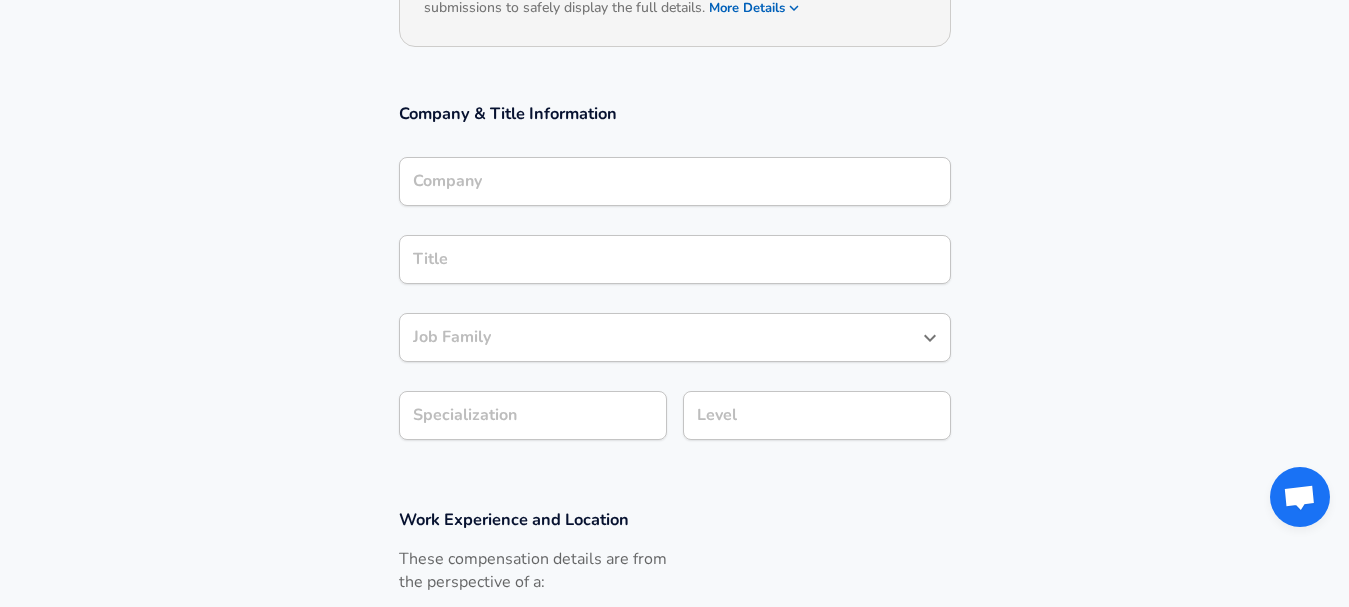 click on "Job Family" at bounding box center (660, 337) 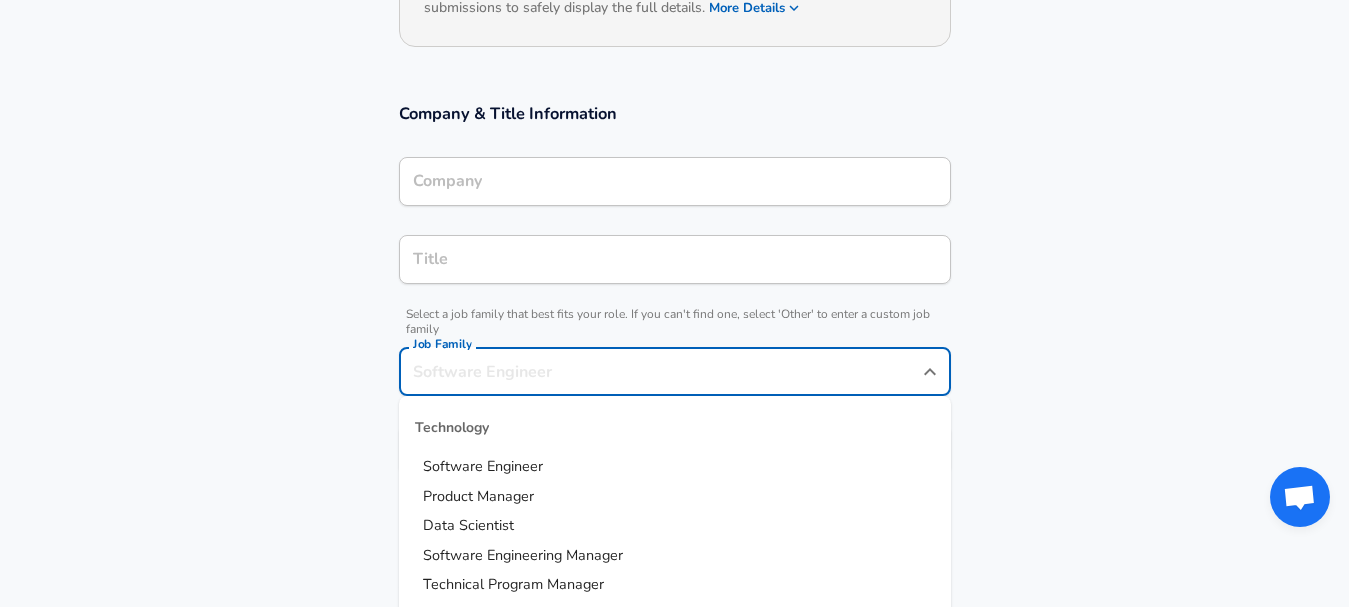 scroll, scrollTop: 317, scrollLeft: 0, axis: vertical 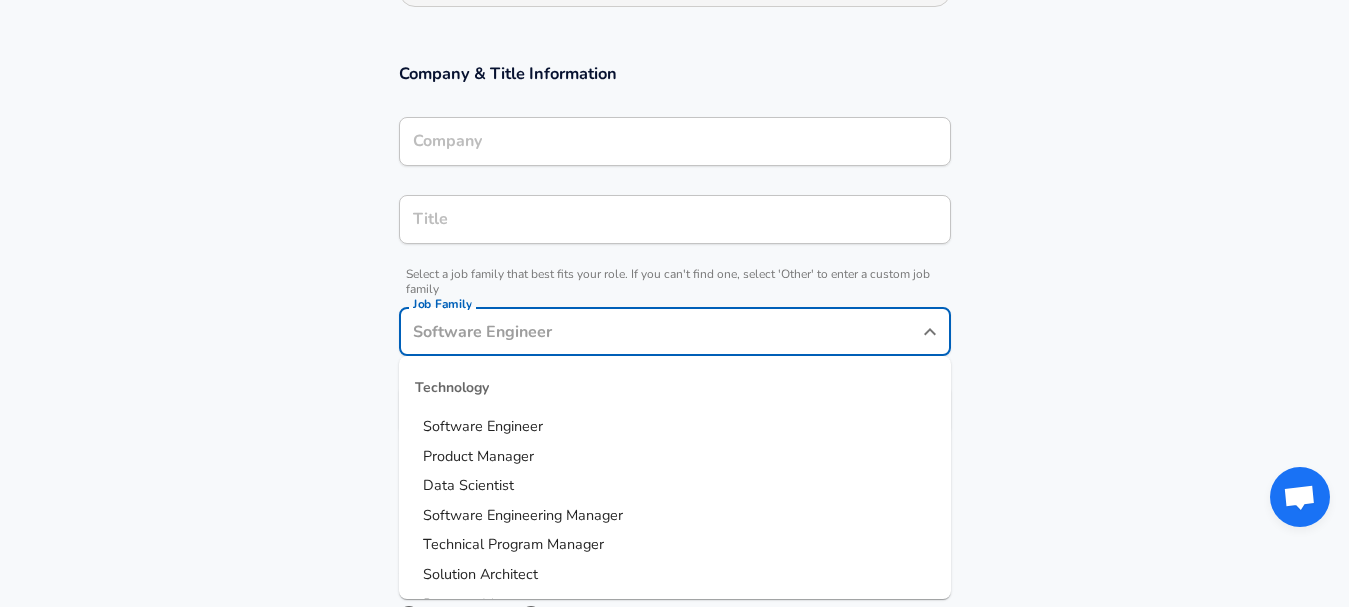 click on "Software Engineer" at bounding box center (675, 427) 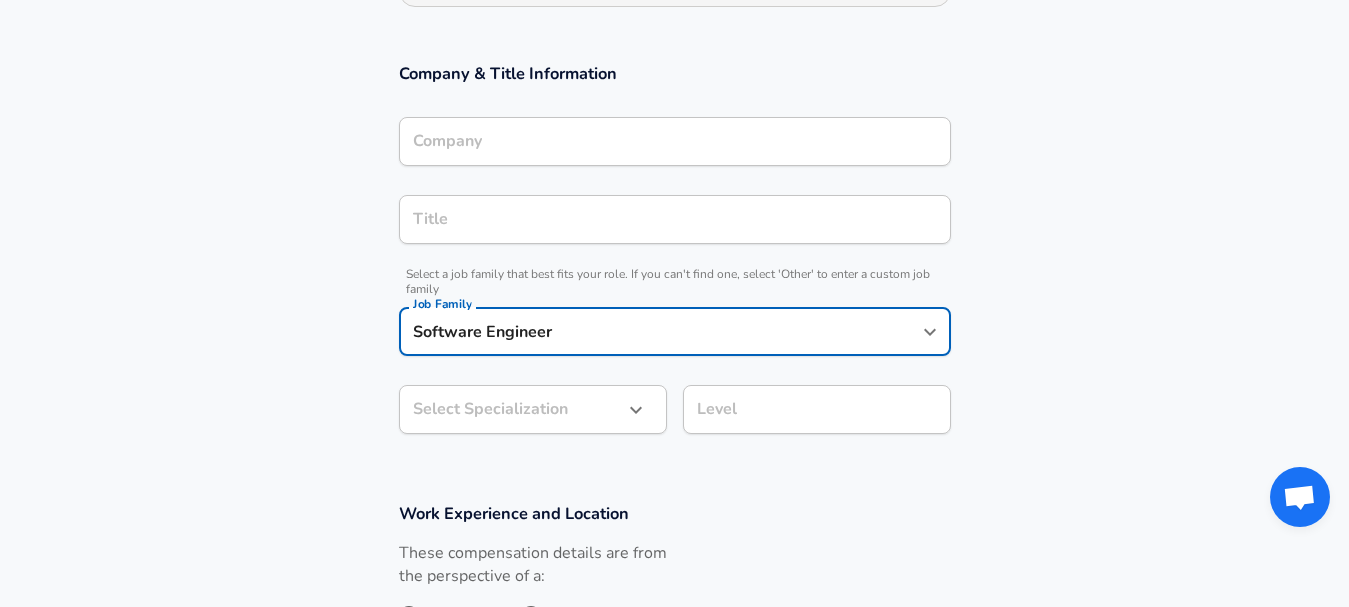 click on "Title" at bounding box center (675, 219) 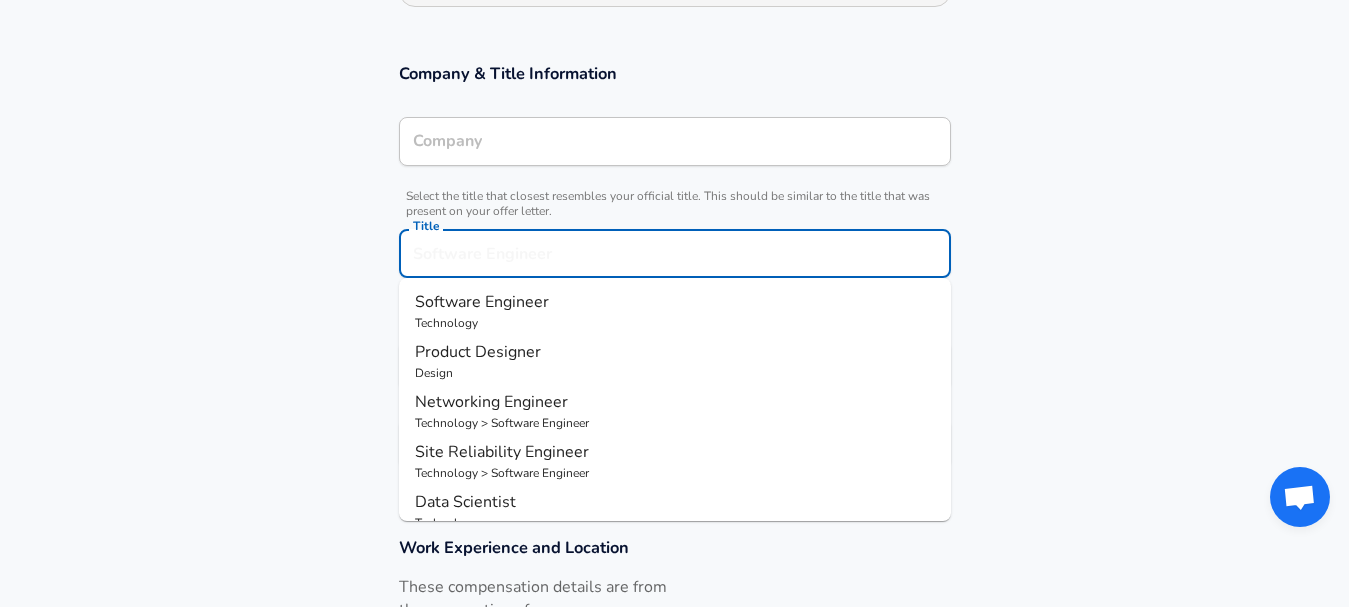 scroll, scrollTop: 357, scrollLeft: 0, axis: vertical 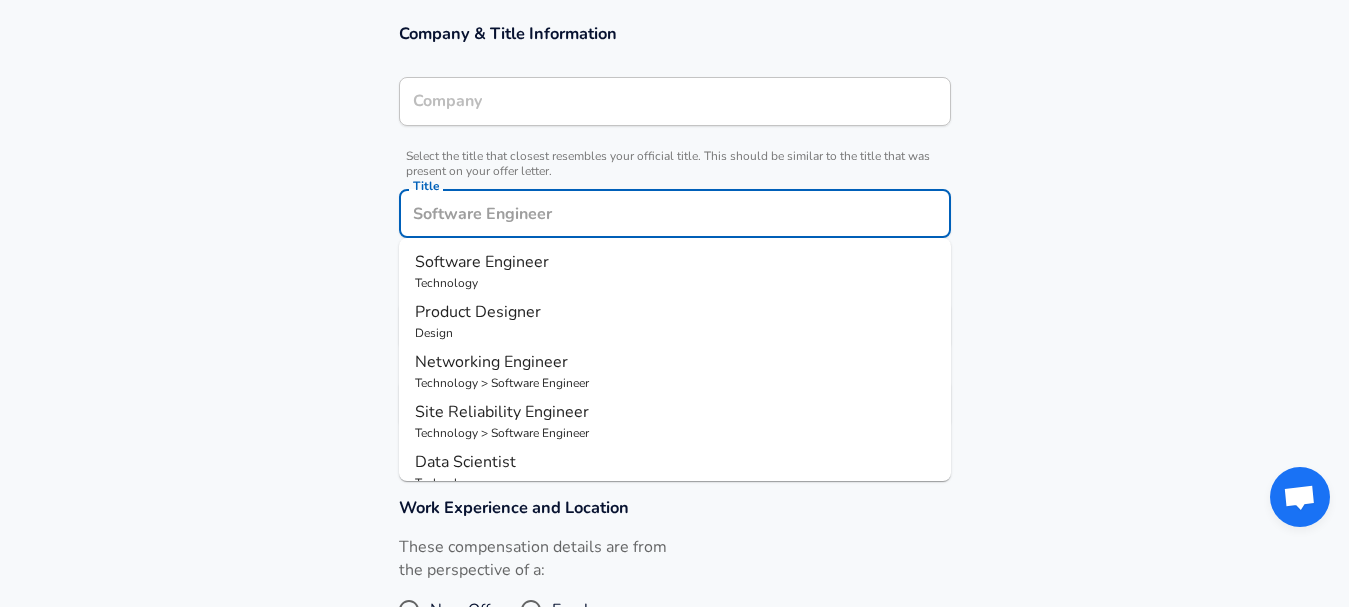 click on "Title" at bounding box center (675, 213) 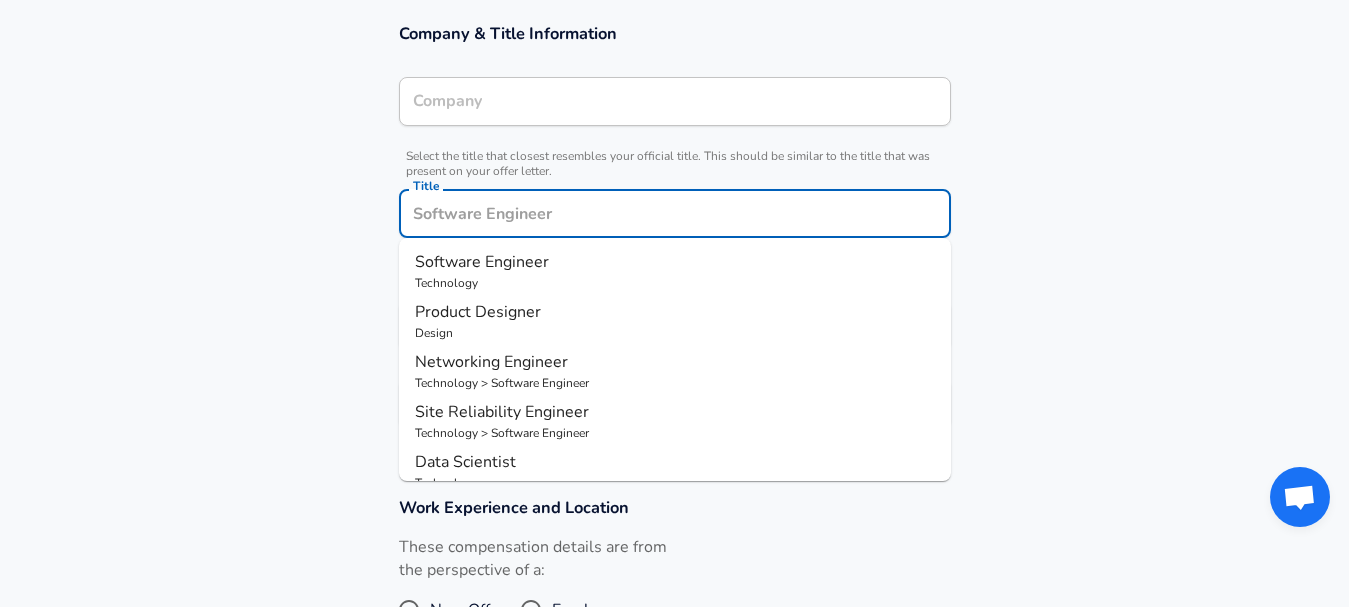 click on "Title" at bounding box center [675, 213] 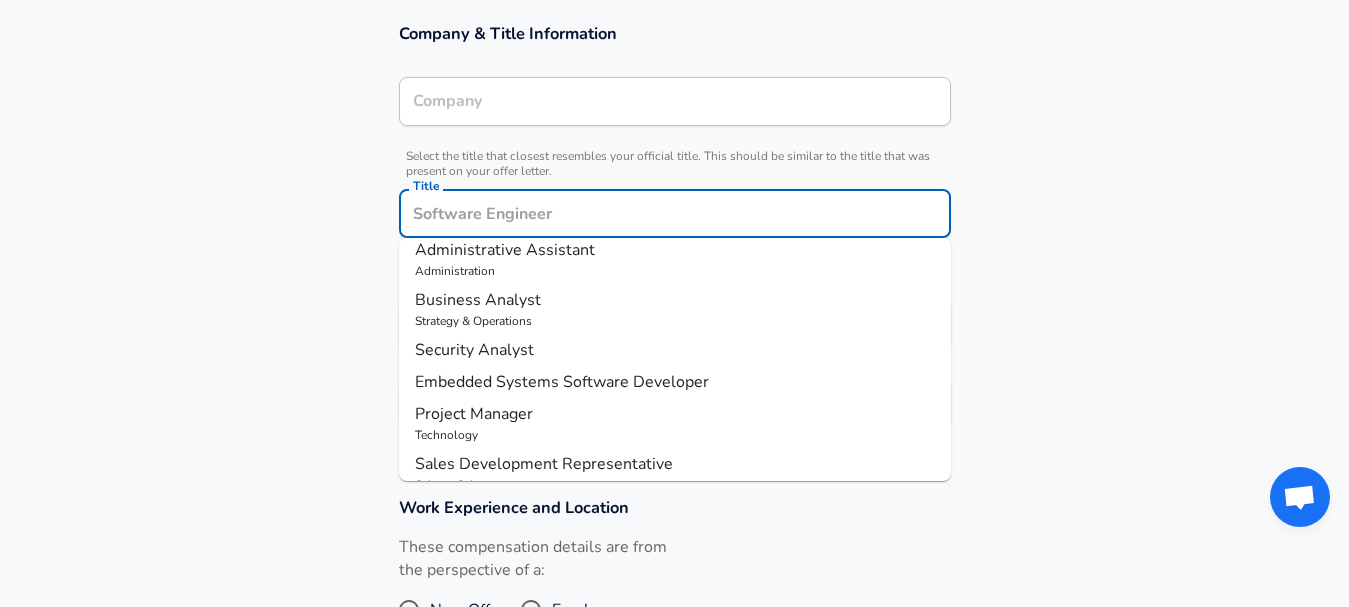 scroll, scrollTop: 315, scrollLeft: 0, axis: vertical 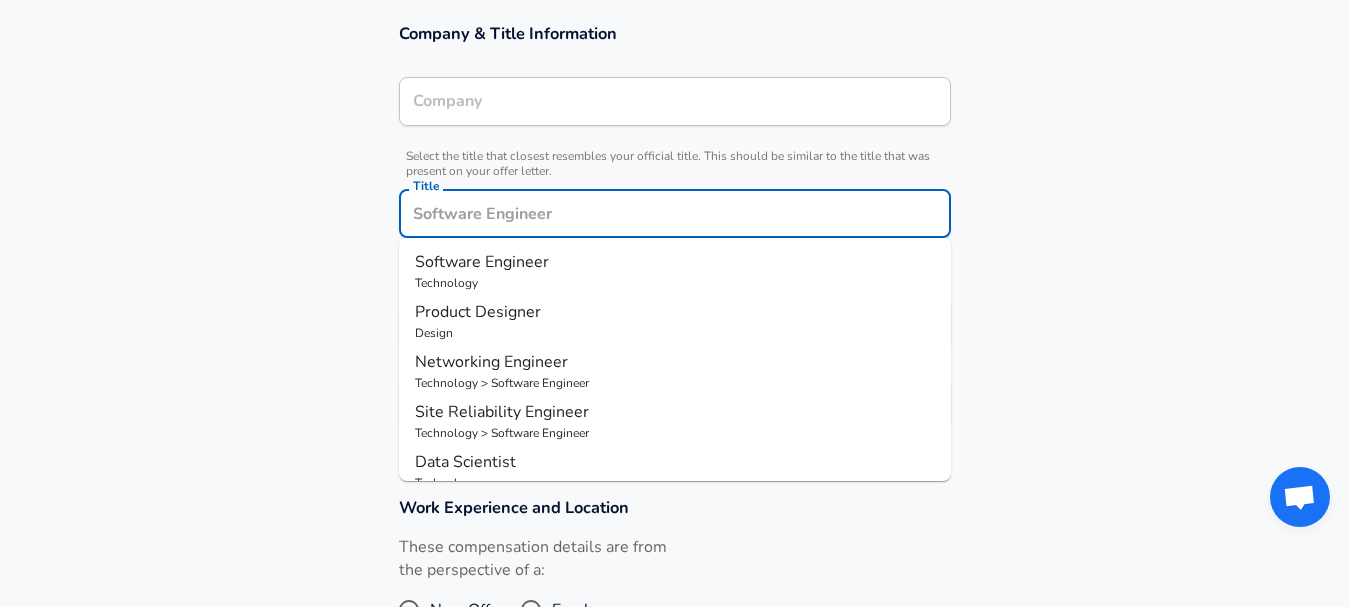 click on "Software Engineer Technology" at bounding box center [675, 271] 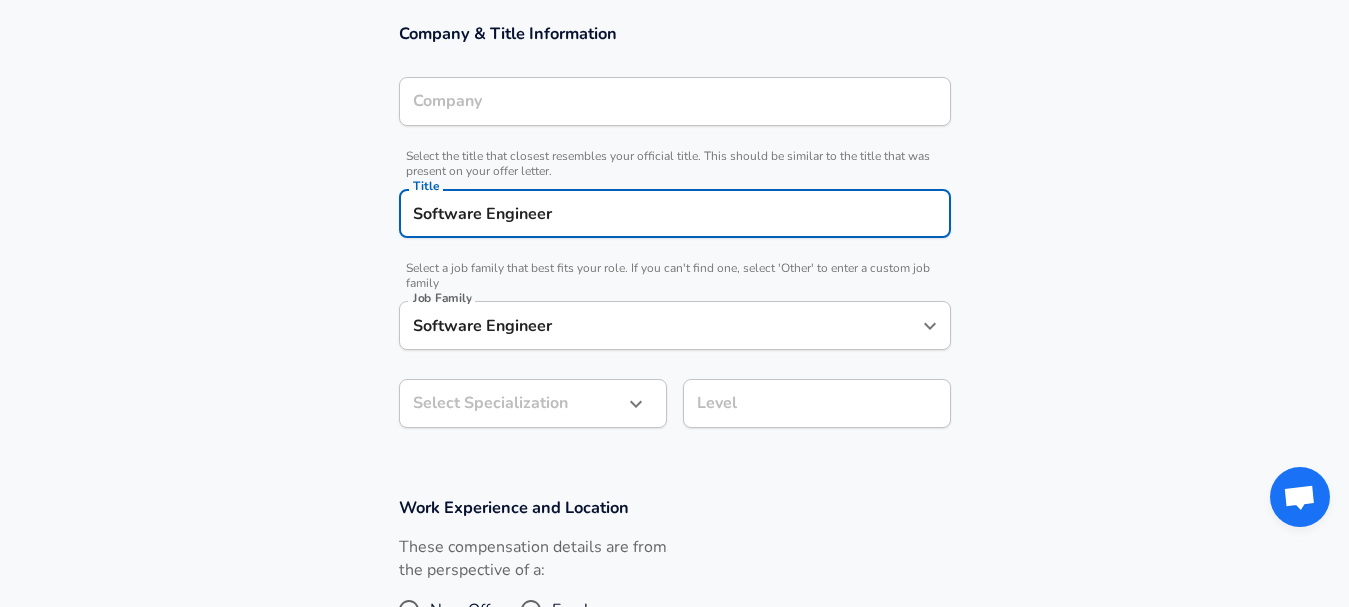 click on "Software Engineer" at bounding box center [660, 325] 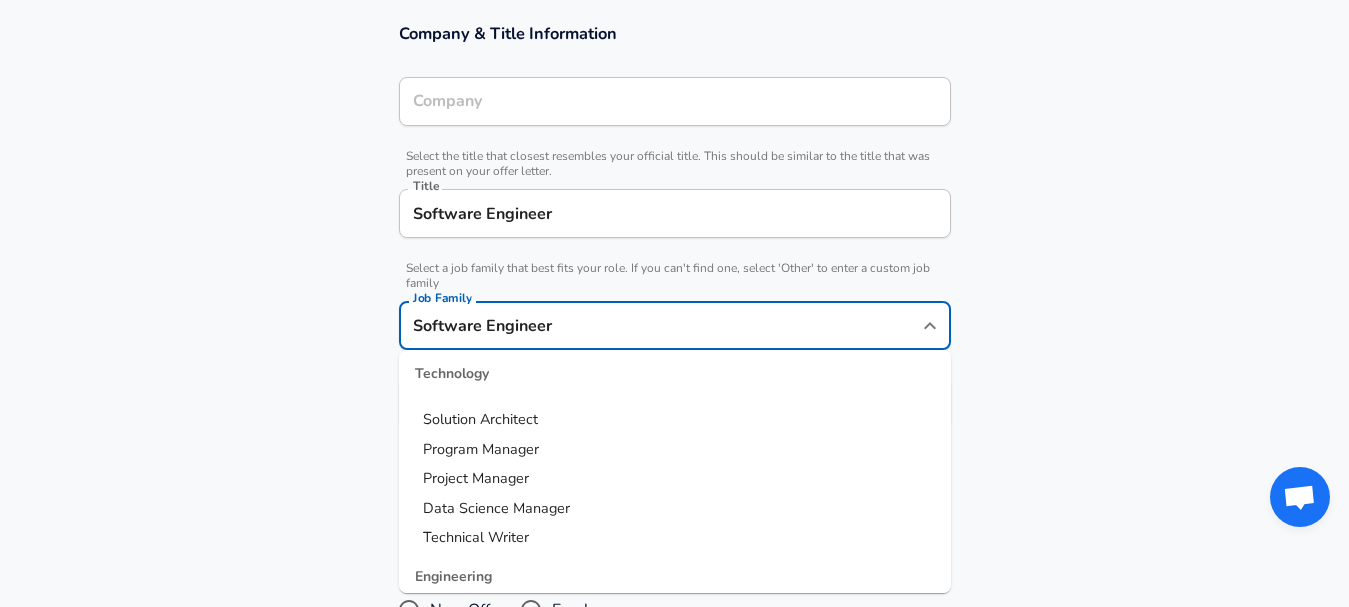 scroll, scrollTop: 213, scrollLeft: 0, axis: vertical 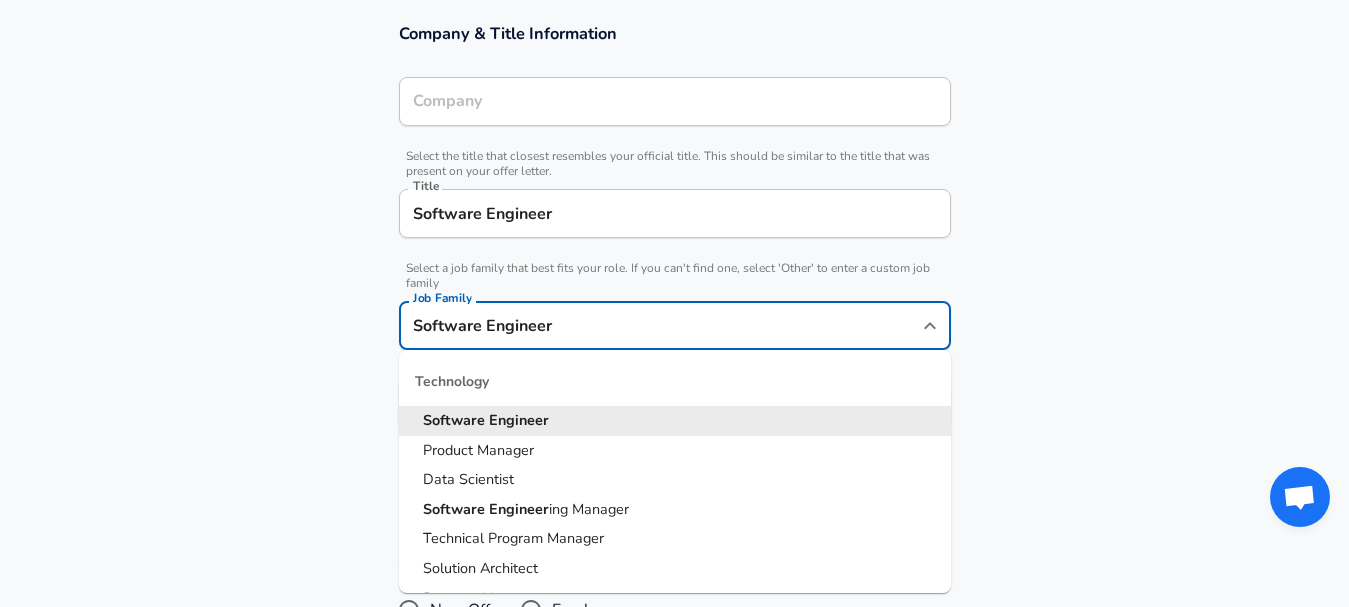 click on "Company & Title Information Company Company Select the title that closest resembles your official title. This should be similar to the title that was present on your offer letter. Title Software Engineer Title Select a job family that best fits your role. If you can't find one, select 'Other' to enter a custom job family Job Family Software Engineer Job Family Technology Software Engineer Product Manager Data Scientist Software Engineer ing Manager Technical Program Manager Solution Architect Program Manager Project Manager Data Science Manager Technical Writer Engineering Biomedical Engineer Civil Engineer Hardware Engineer Mechanical Engineer Geological Engineer Electrical Engineer Controls Engineer Chemical Engineer Aerospace Engineer Materials Engineer Optical Engineer MEP Engineer Prompt Engineer Business Management Consultant Business Development Sales Sales Legal Legal Sales Sales Engineer Legal Regulatory Affairs Sales Customer Success Revenue Operations Sales Enablement" at bounding box center (674, 236) 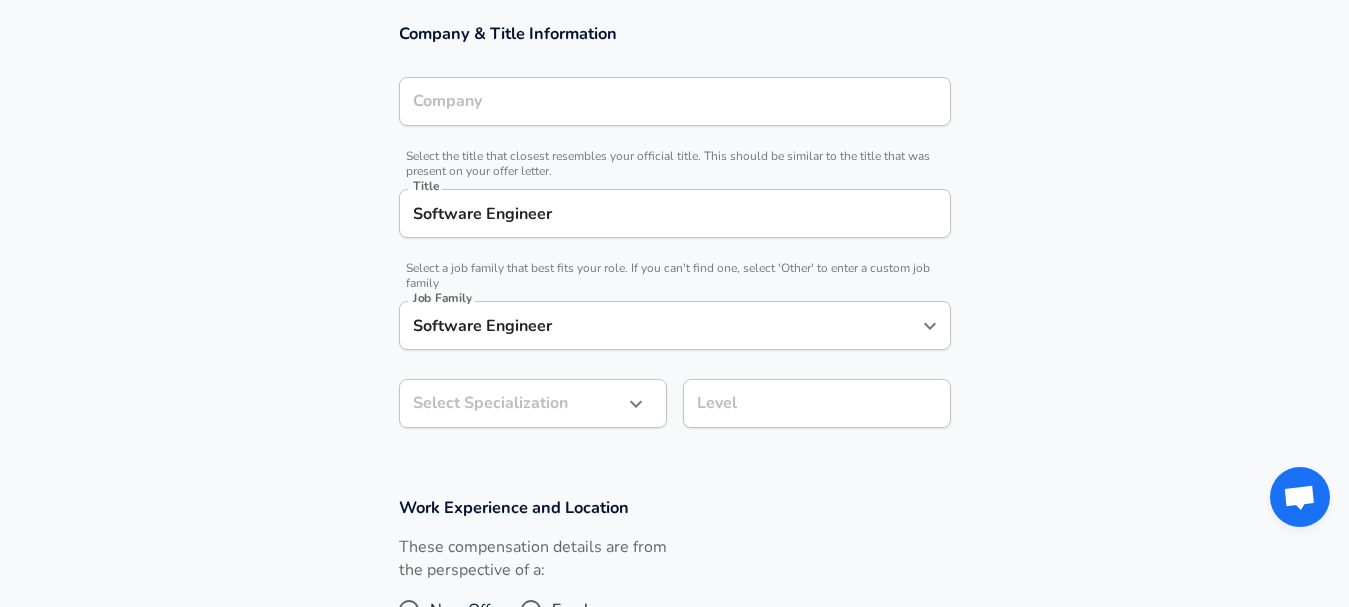 click on "Company" at bounding box center (675, 101) 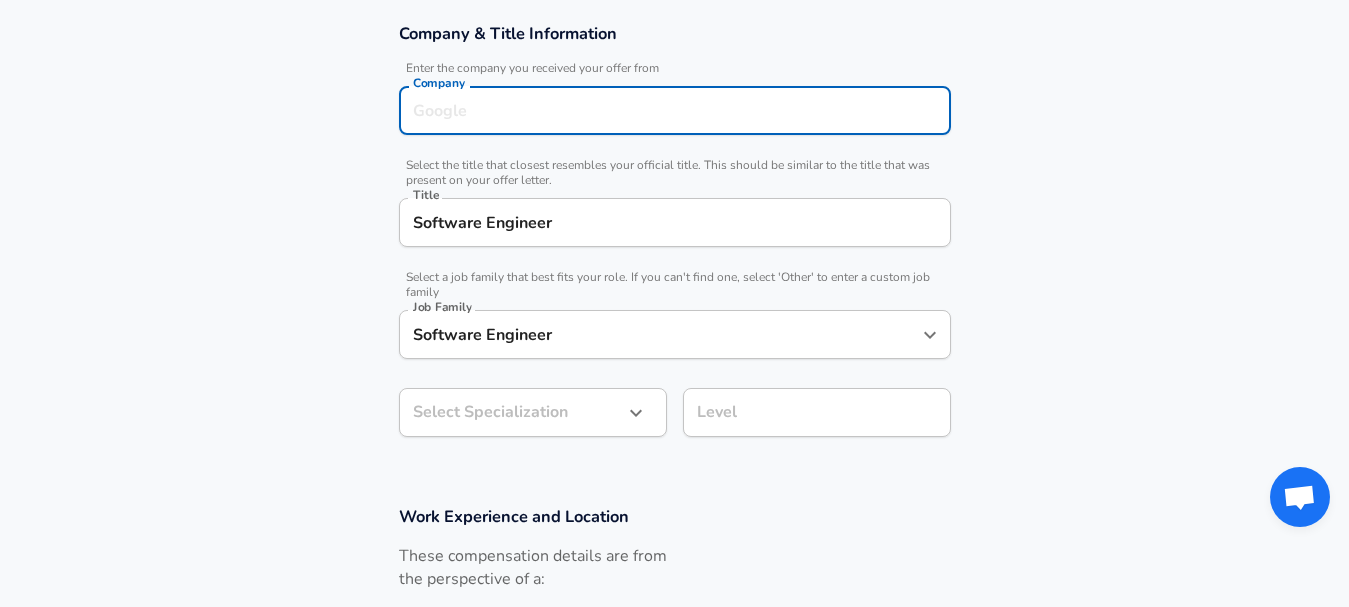 scroll, scrollTop: 377, scrollLeft: 0, axis: vertical 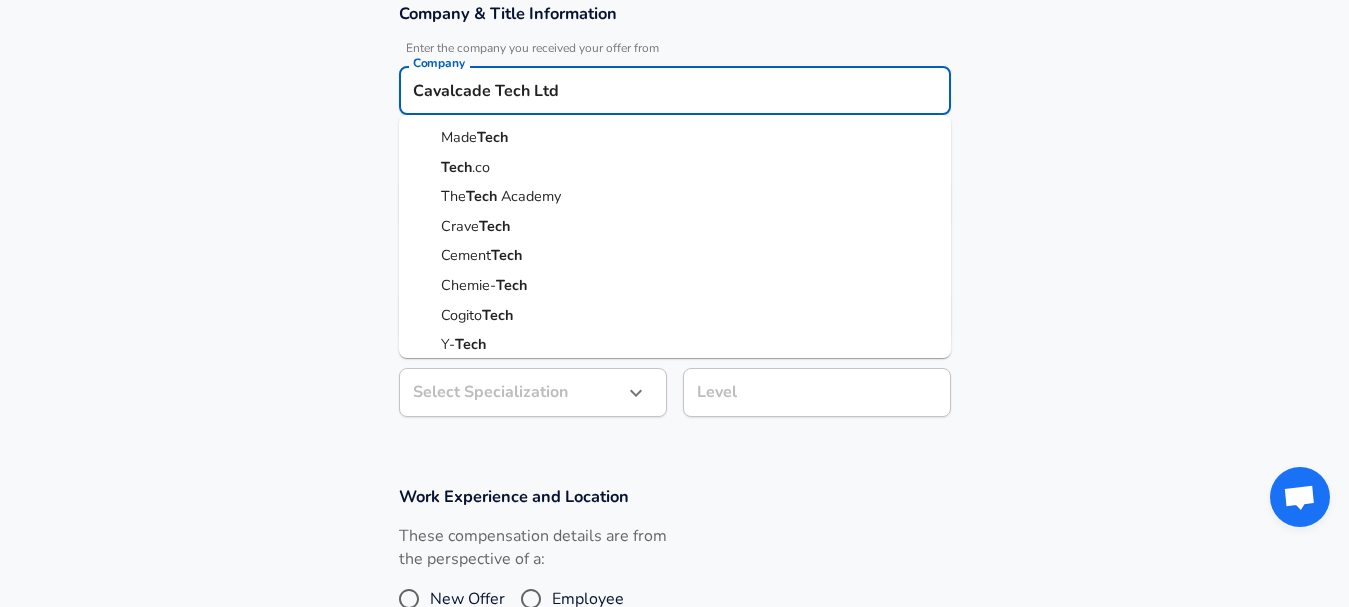 type on "Cavalcade Tech Ltd" 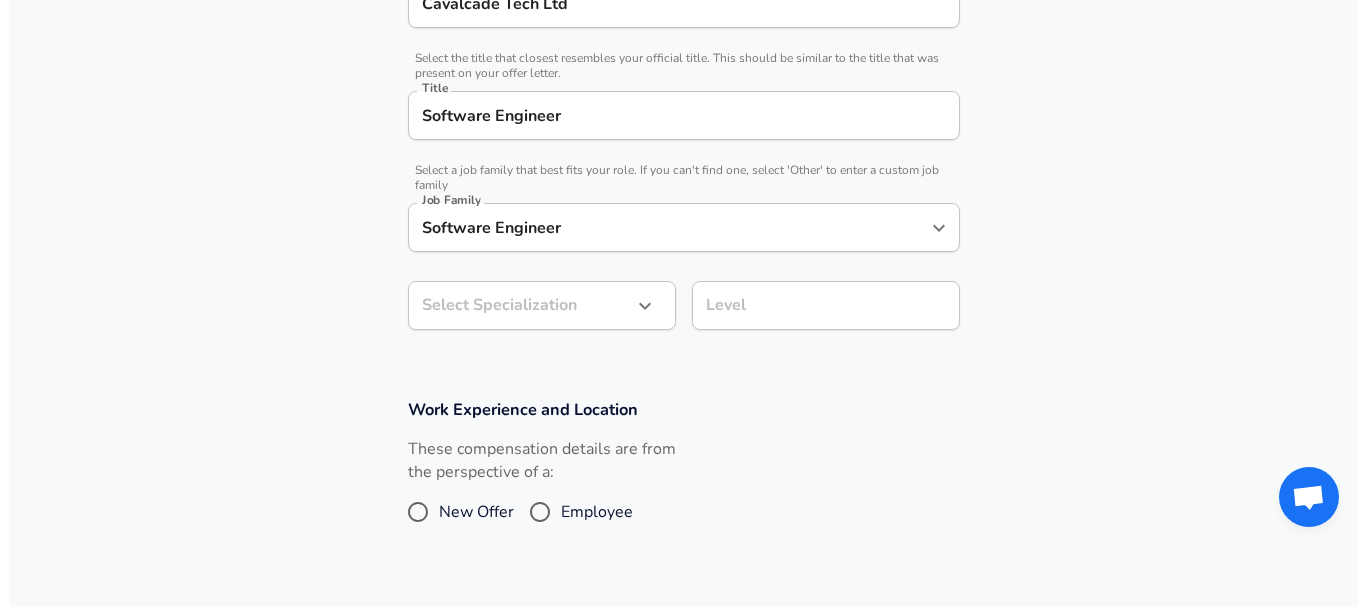 scroll, scrollTop: 469, scrollLeft: 0, axis: vertical 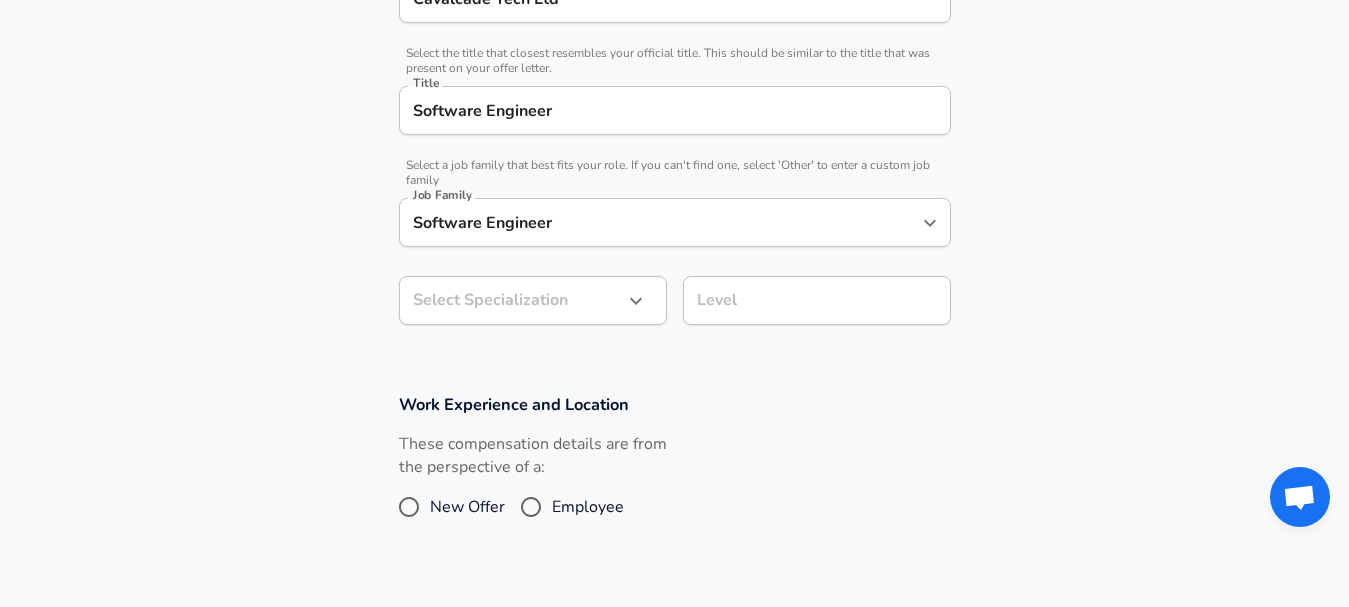 click 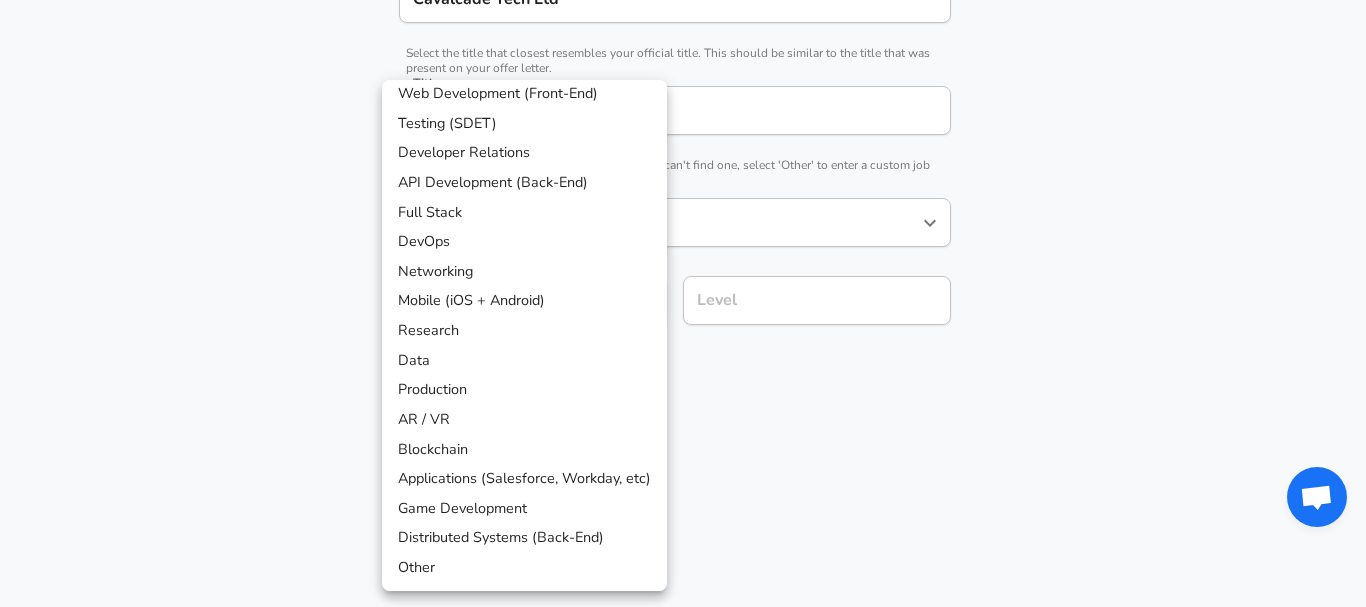 scroll, scrollTop: 0, scrollLeft: 0, axis: both 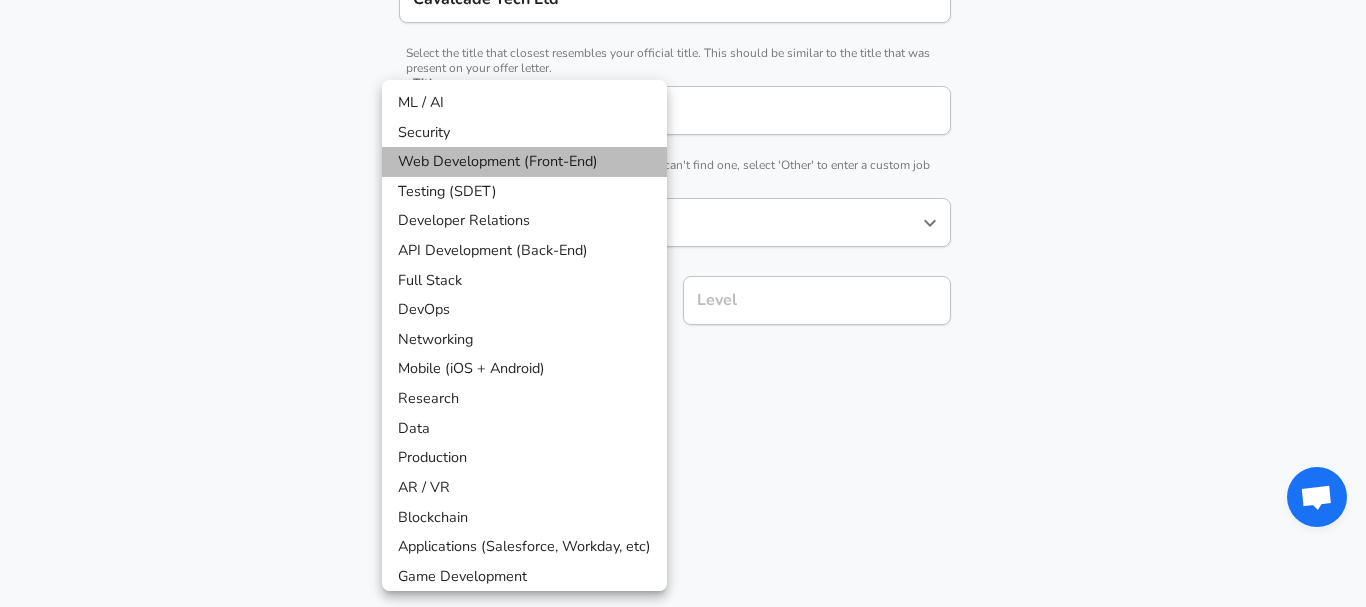 click on "Web Development (Front-End)" at bounding box center [524, 162] 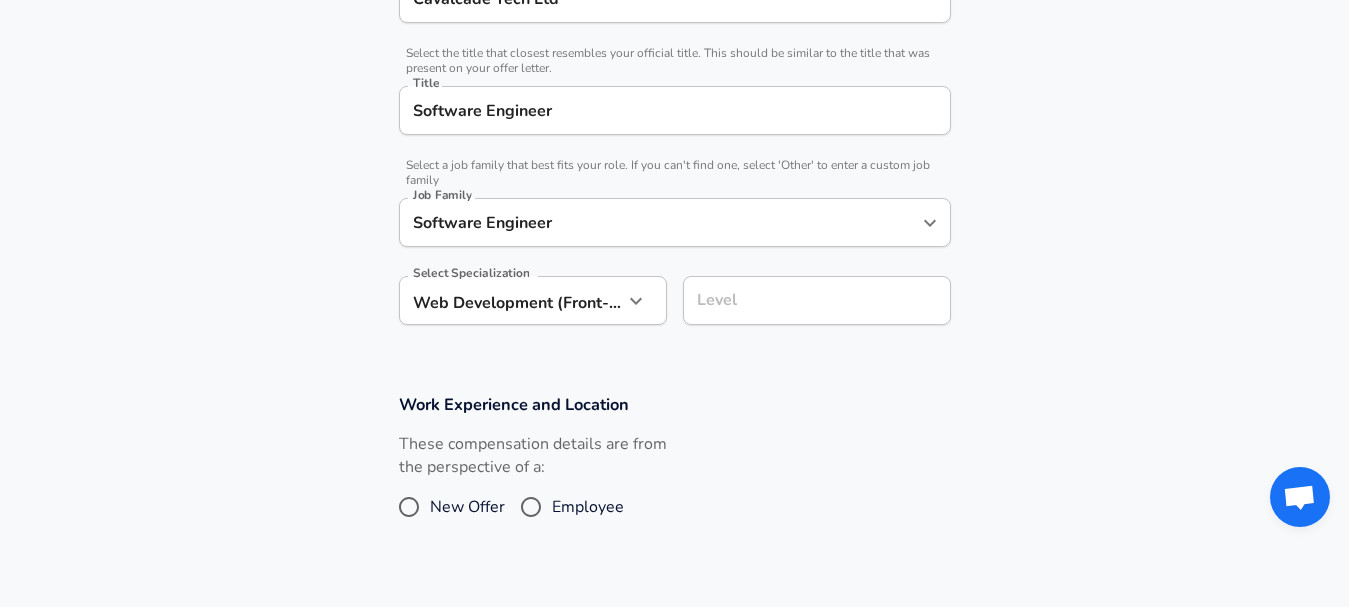 click on "Level" at bounding box center (817, 300) 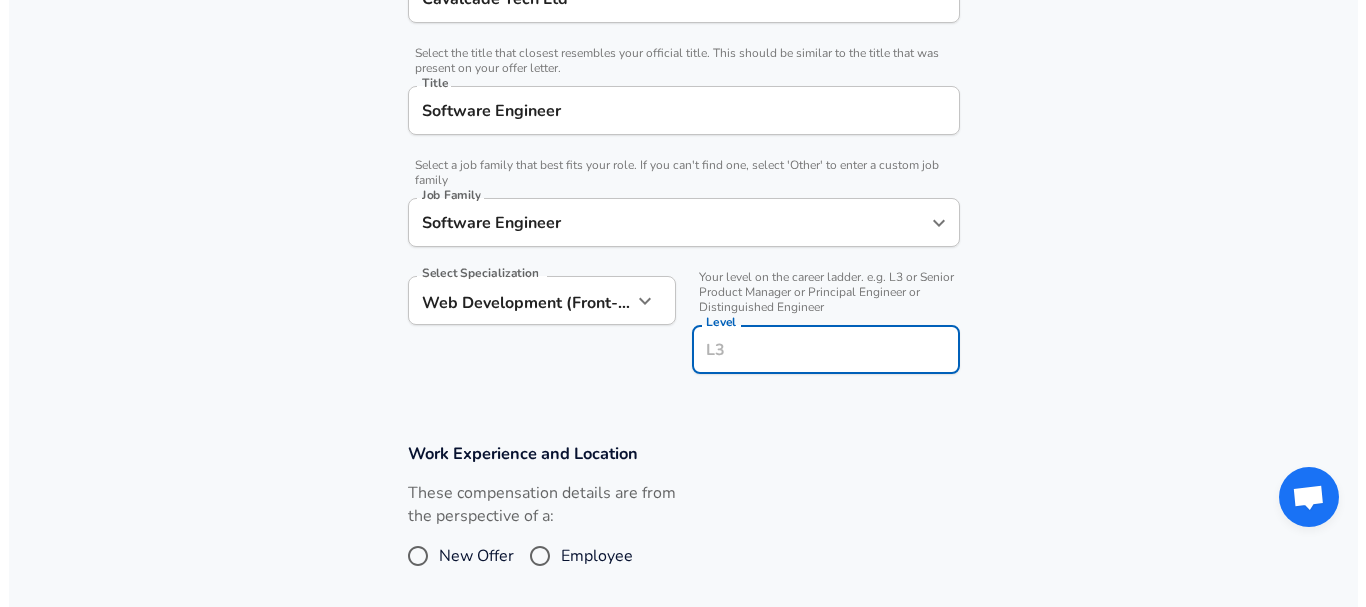 scroll, scrollTop: 509, scrollLeft: 0, axis: vertical 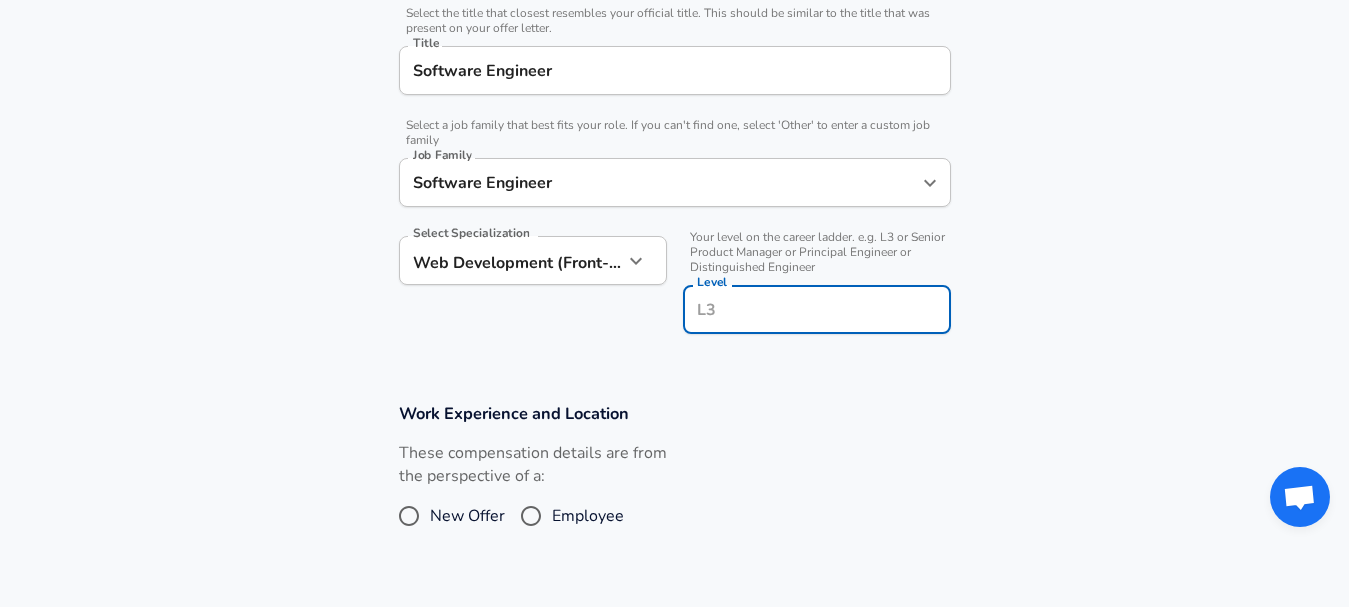 type on "7" 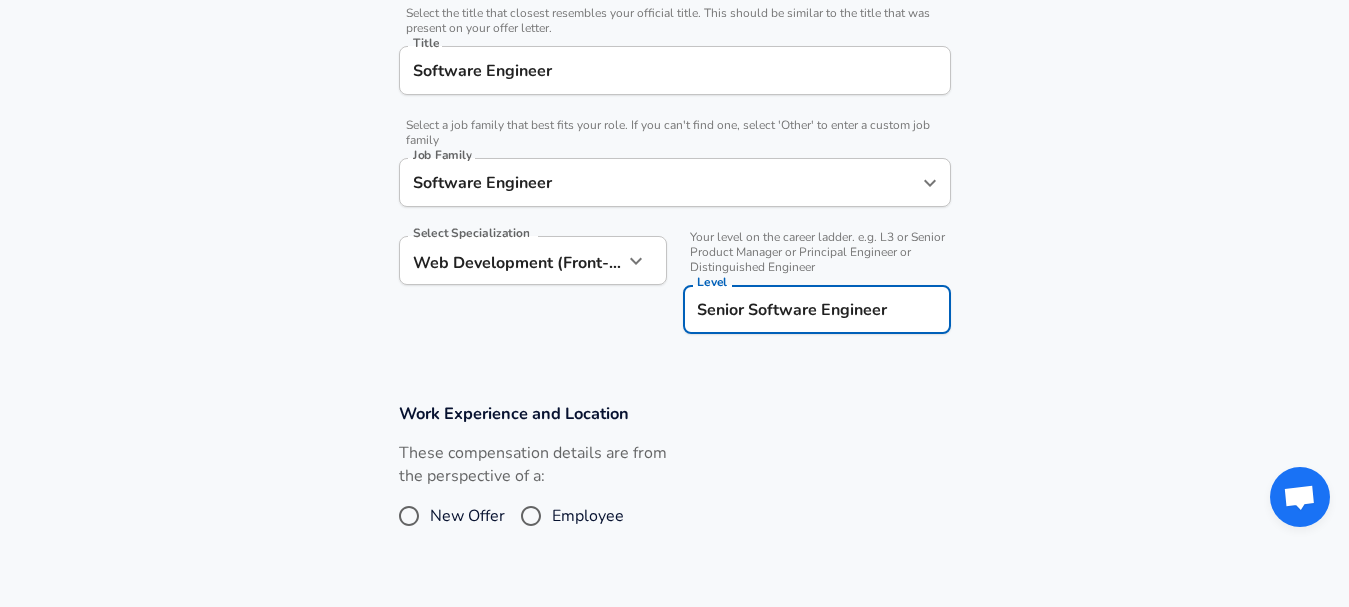 click on "Senior Software Engineer" at bounding box center [817, 309] 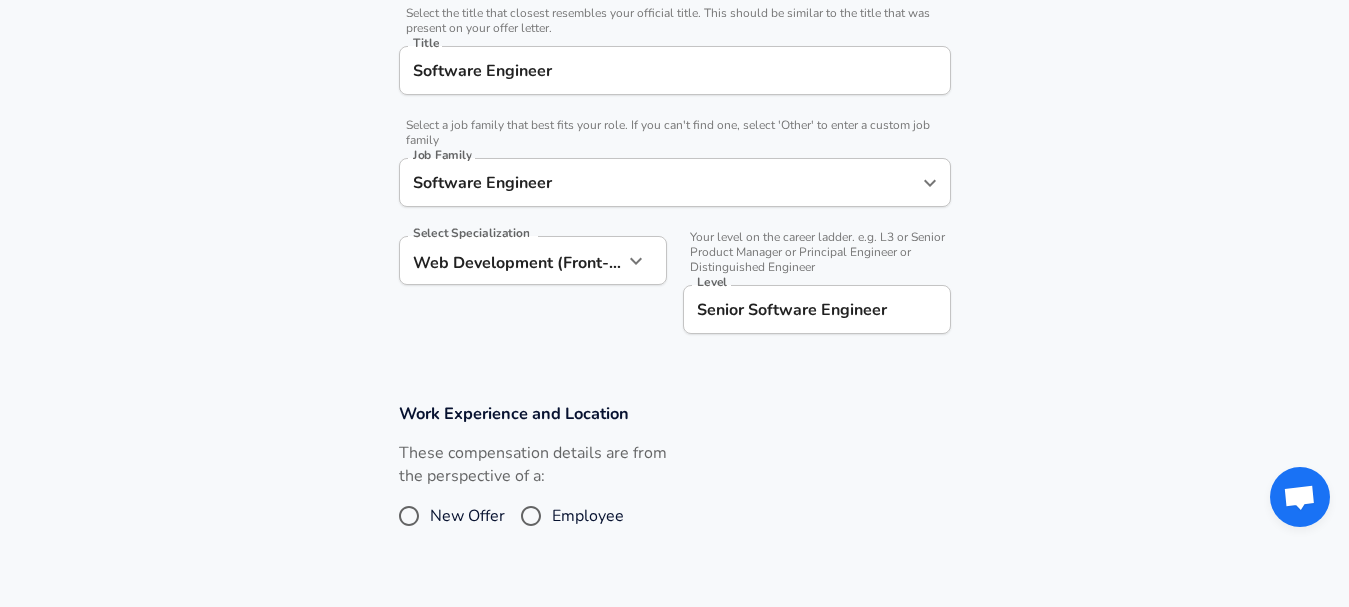 click at bounding box center (636, 261) 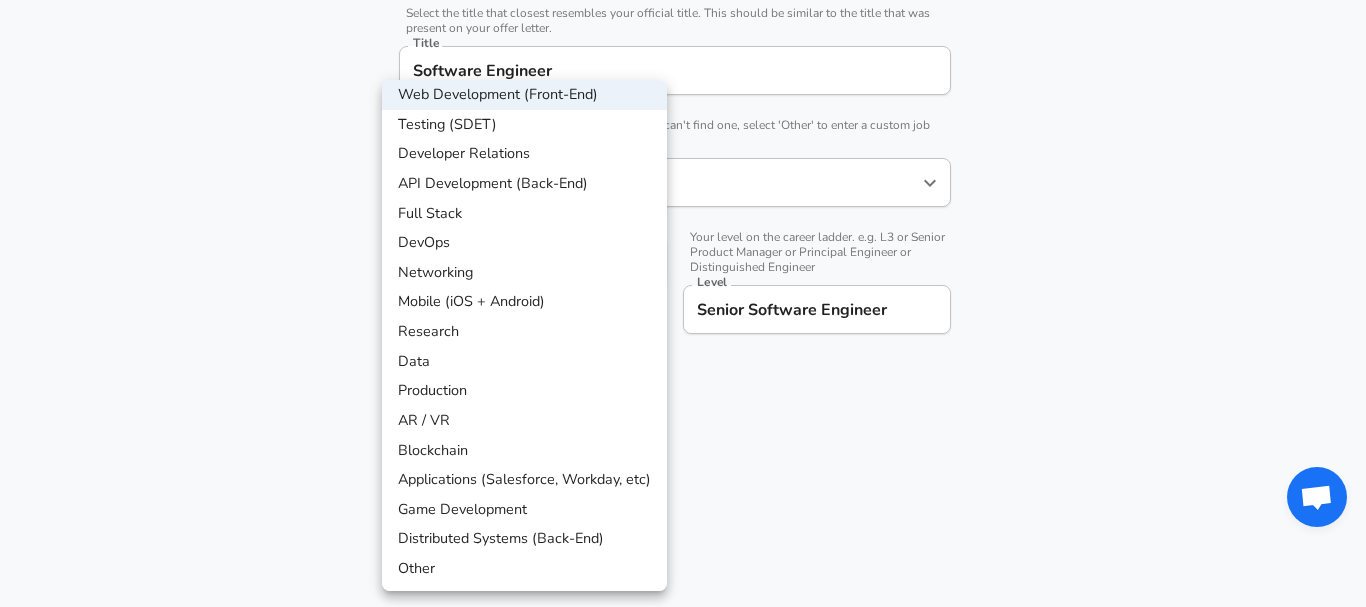 scroll, scrollTop: 68, scrollLeft: 0, axis: vertical 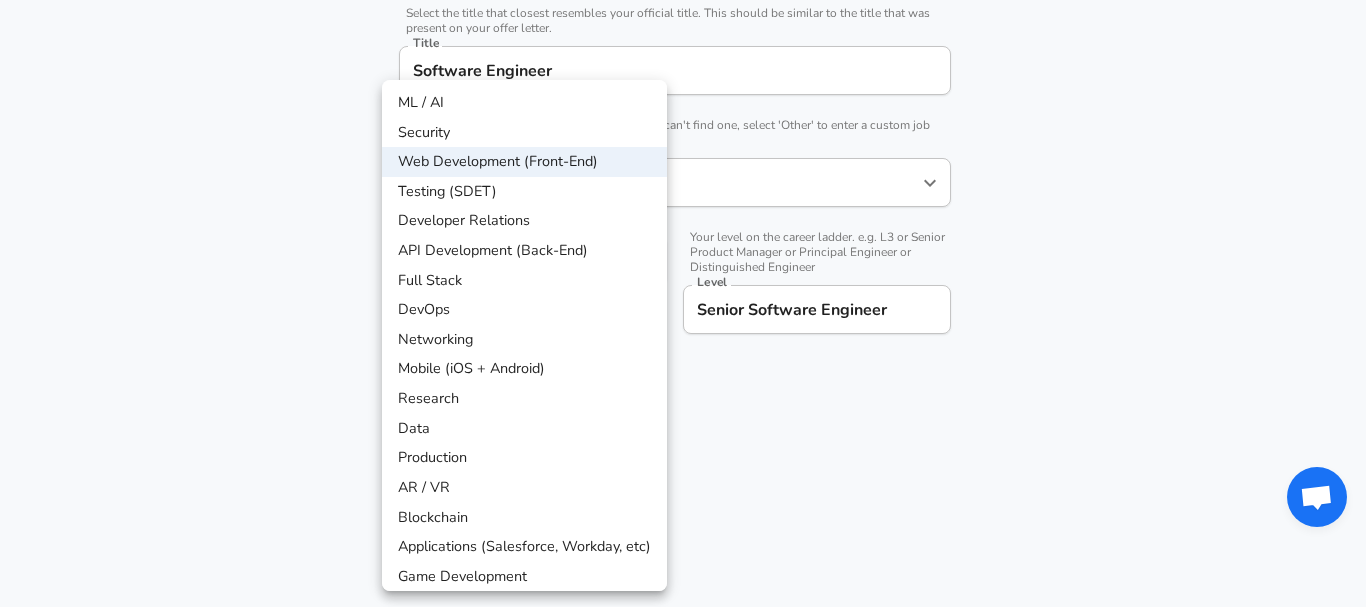 click at bounding box center (683, 303) 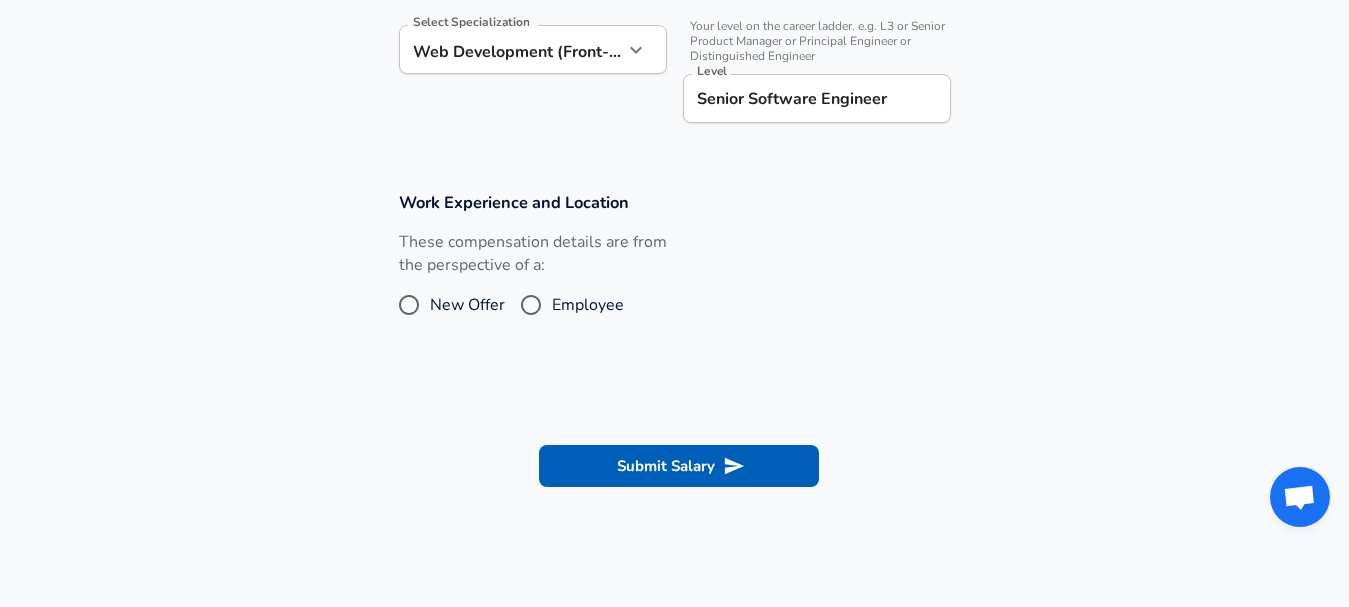 scroll, scrollTop: 731, scrollLeft: 0, axis: vertical 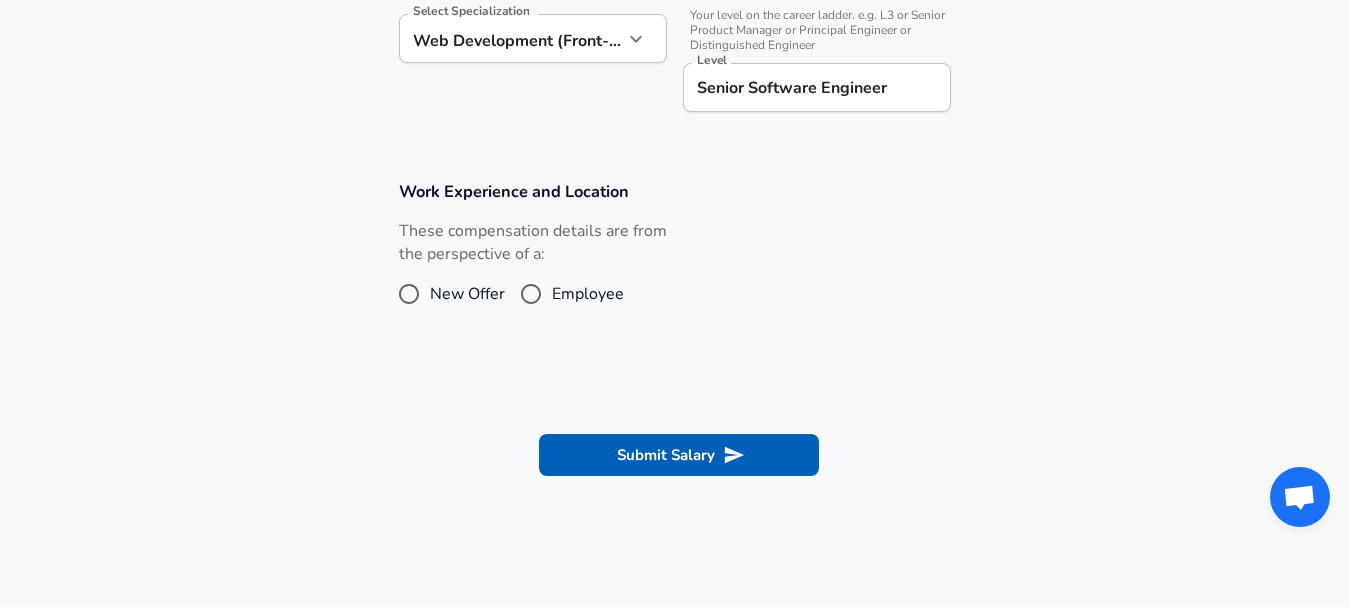 click on "Employee" at bounding box center [531, 294] 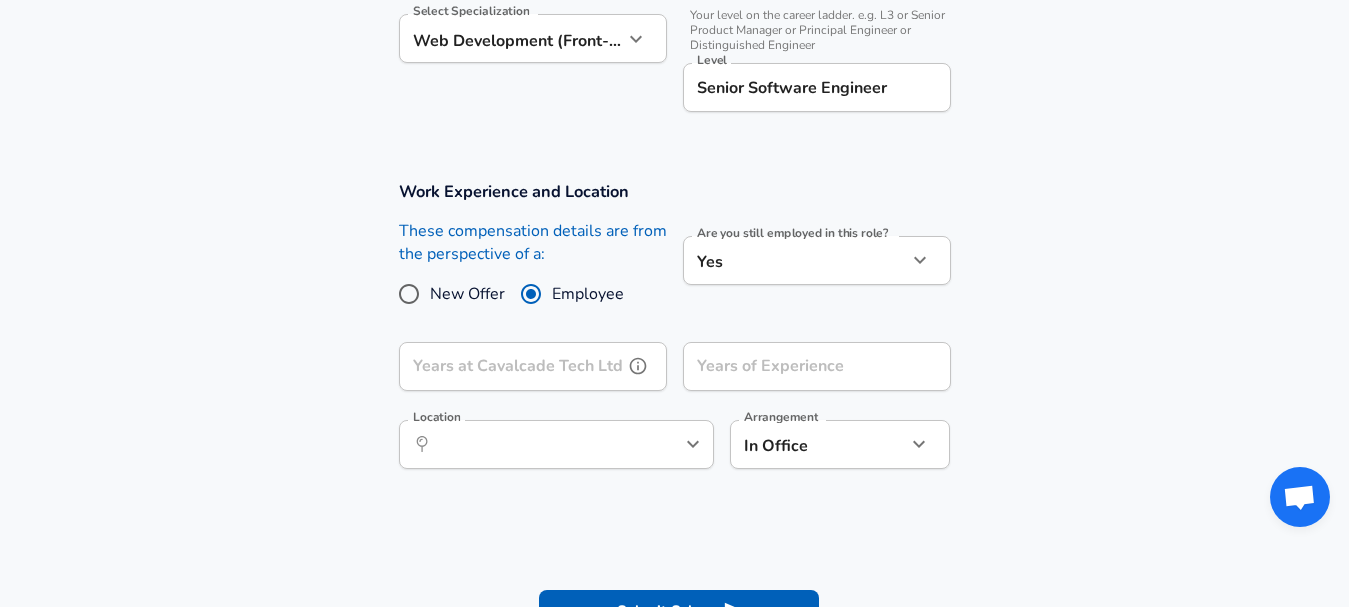 click on "Years at Cavalcade Tech Ltd" at bounding box center [511, 366] 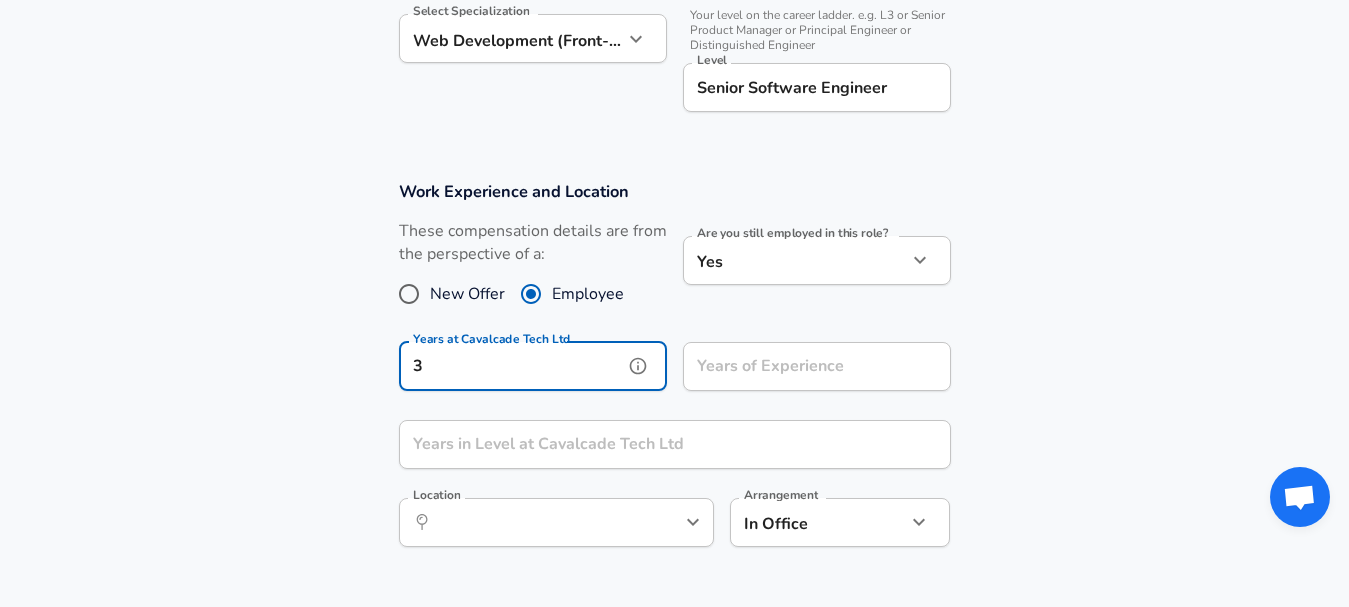 type on "3" 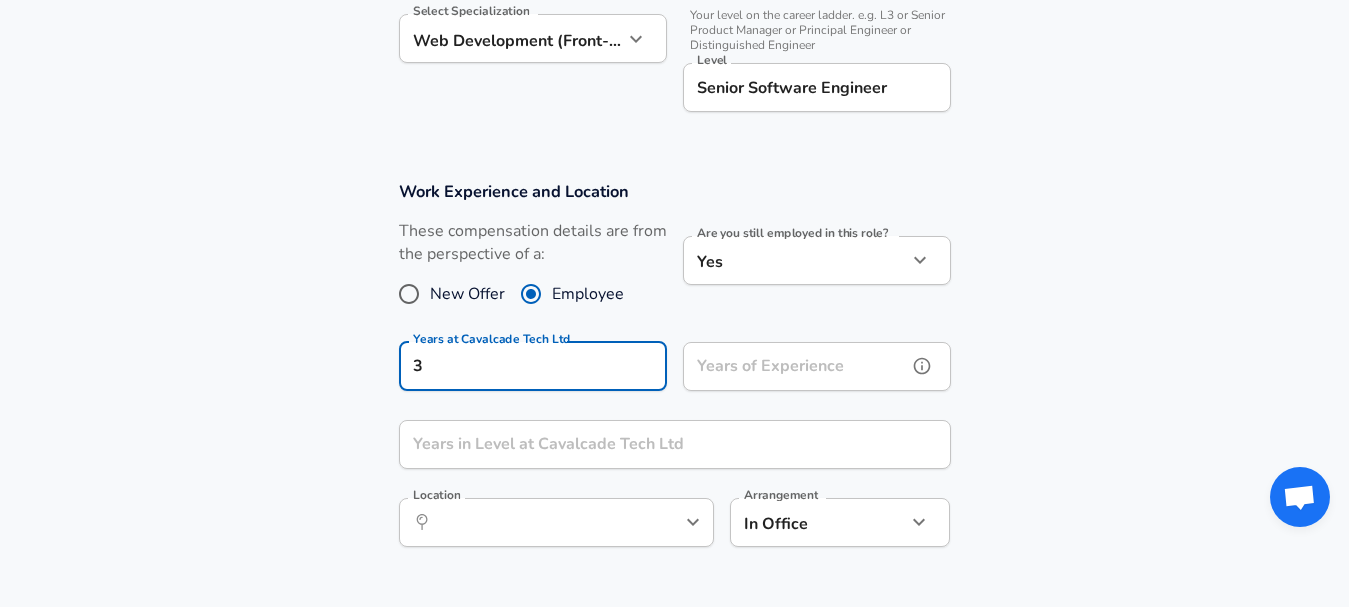click on "Years of Experience" at bounding box center (795, 366) 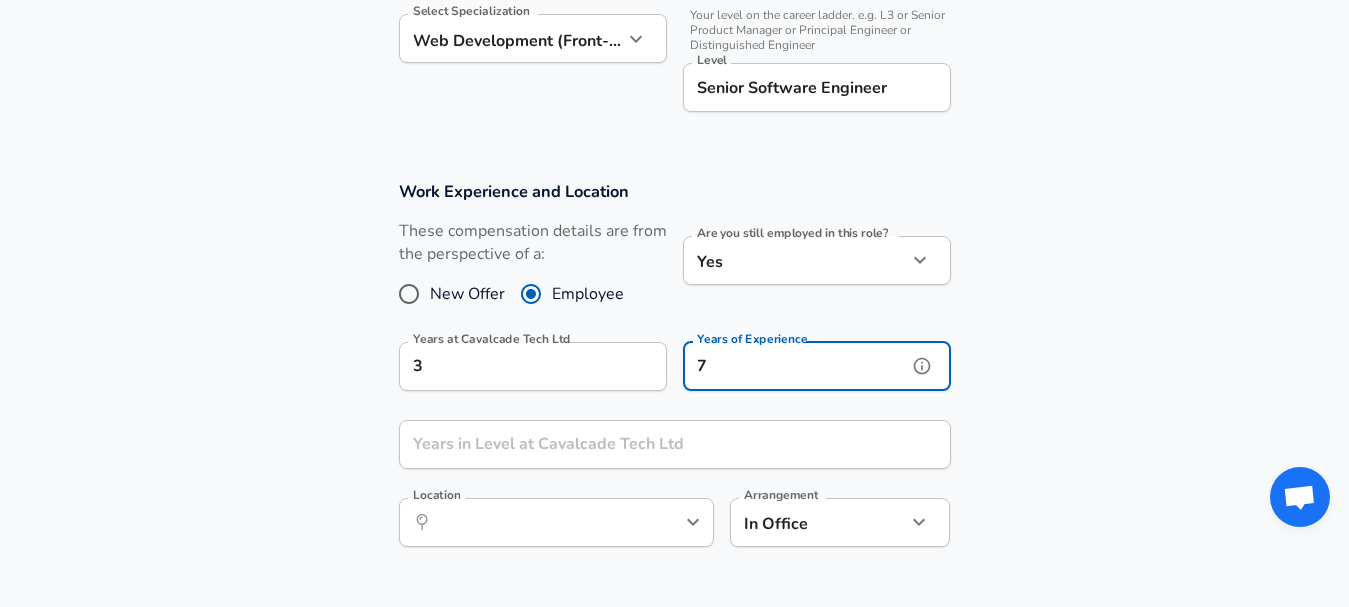 type on "7" 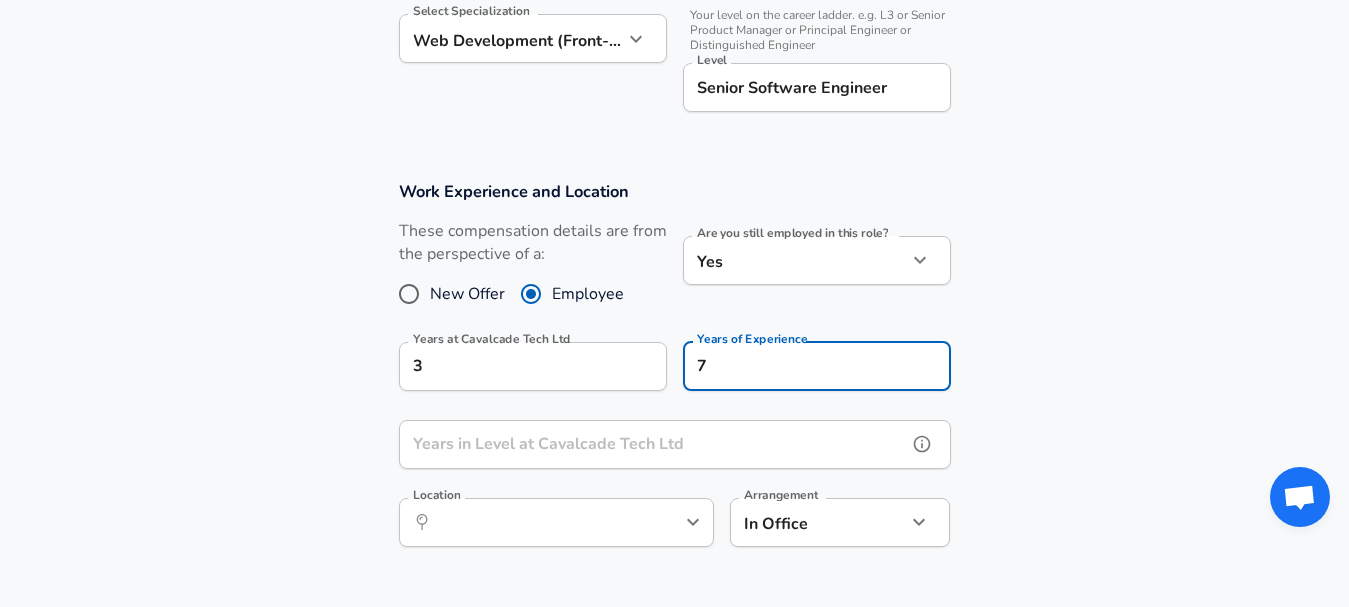 click on "Years in Level at Cavalcade Tech Ltd" at bounding box center (653, 444) 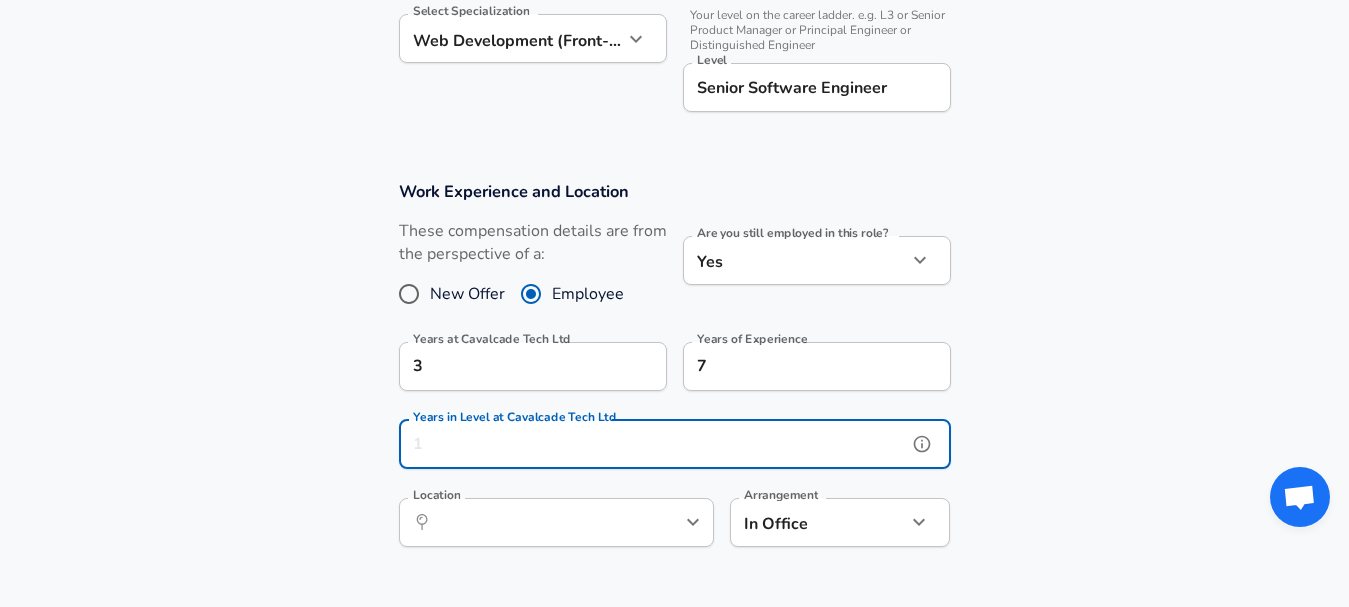 type on "3" 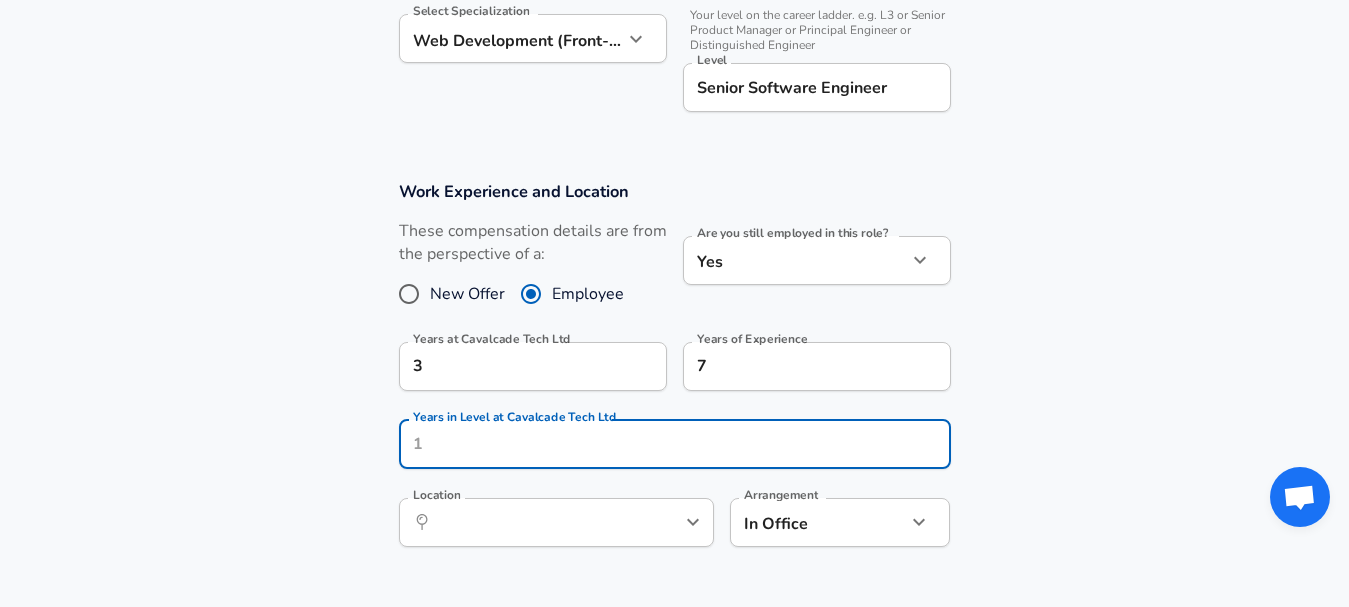 click on "Work Experience and Location These compensation details are from the perspective of a: New Offer Employee Are you still employed in this role? Yes yes Are you still employed in this role? Years at [COMPANY] 3 Years at [COMPANY] Years of Experience 7 Years of Experience Years in Level at [COMPANY] Years in Level at [COMPANY] Location ​ Location Arrangement In Office office Arrangement" at bounding box center (674, 374) 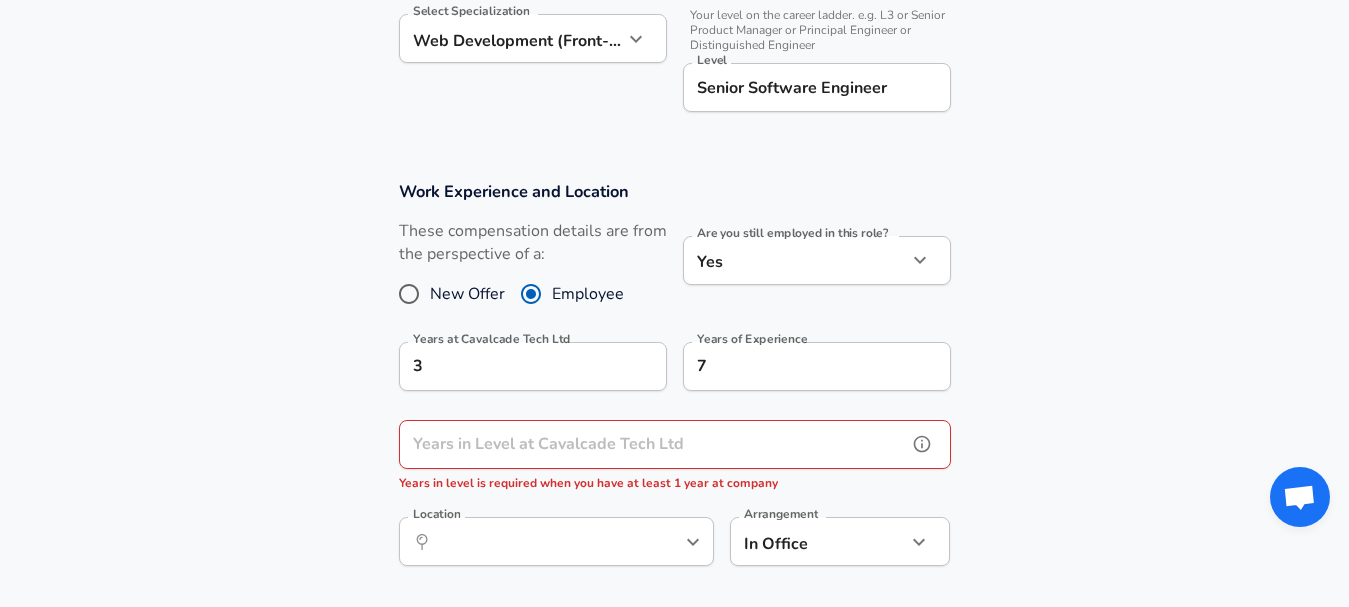 click on "Years in Level at Cavalcade Tech Ltd Years in Level at Cavalcade Tech Ltd Years in level is required when you have at least 1 year at company" at bounding box center [675, 457] 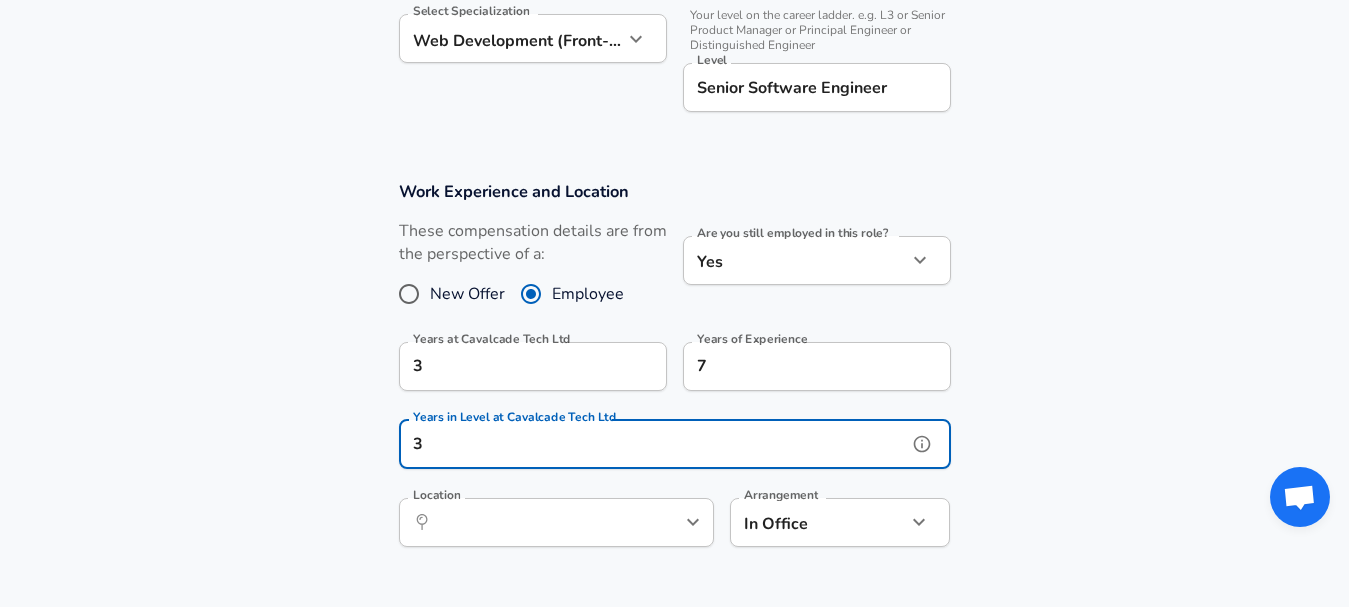 type on "3" 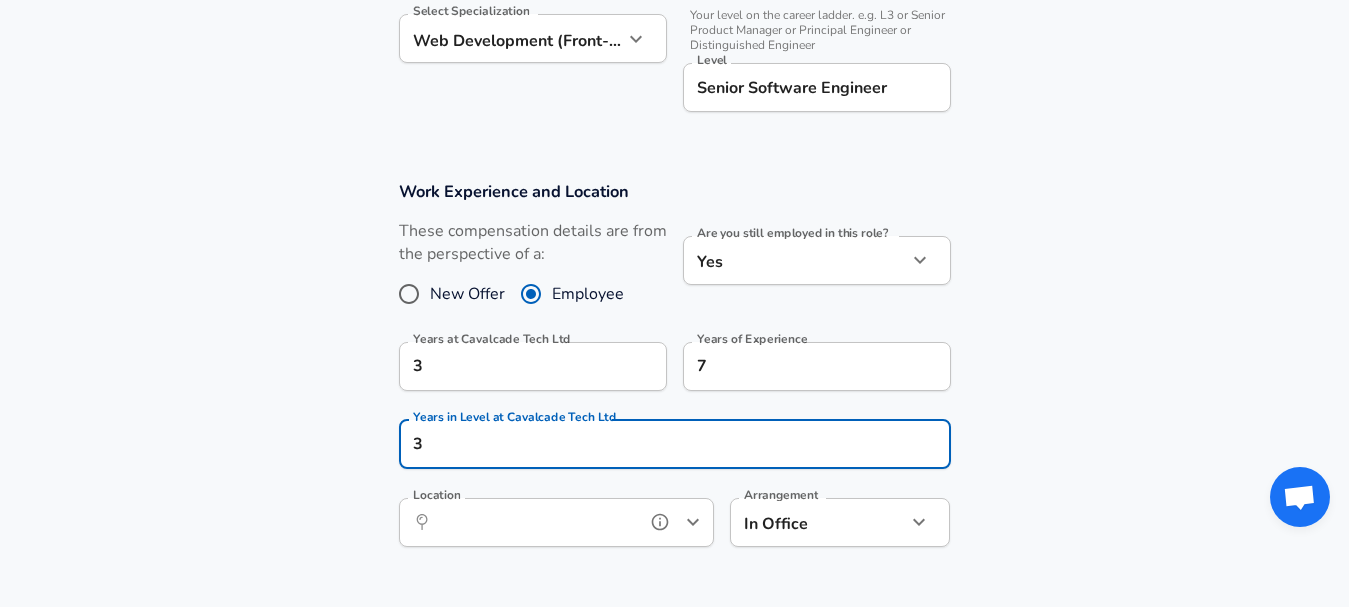 click on "Location" at bounding box center [534, 522] 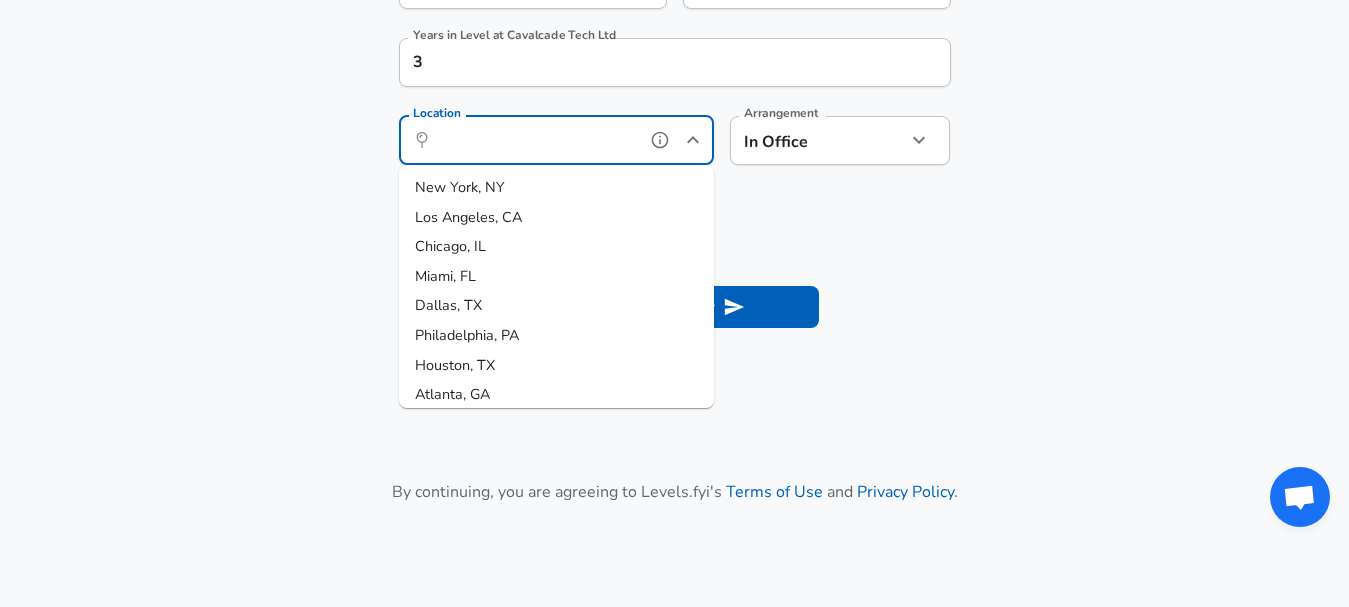scroll, scrollTop: 1117, scrollLeft: 0, axis: vertical 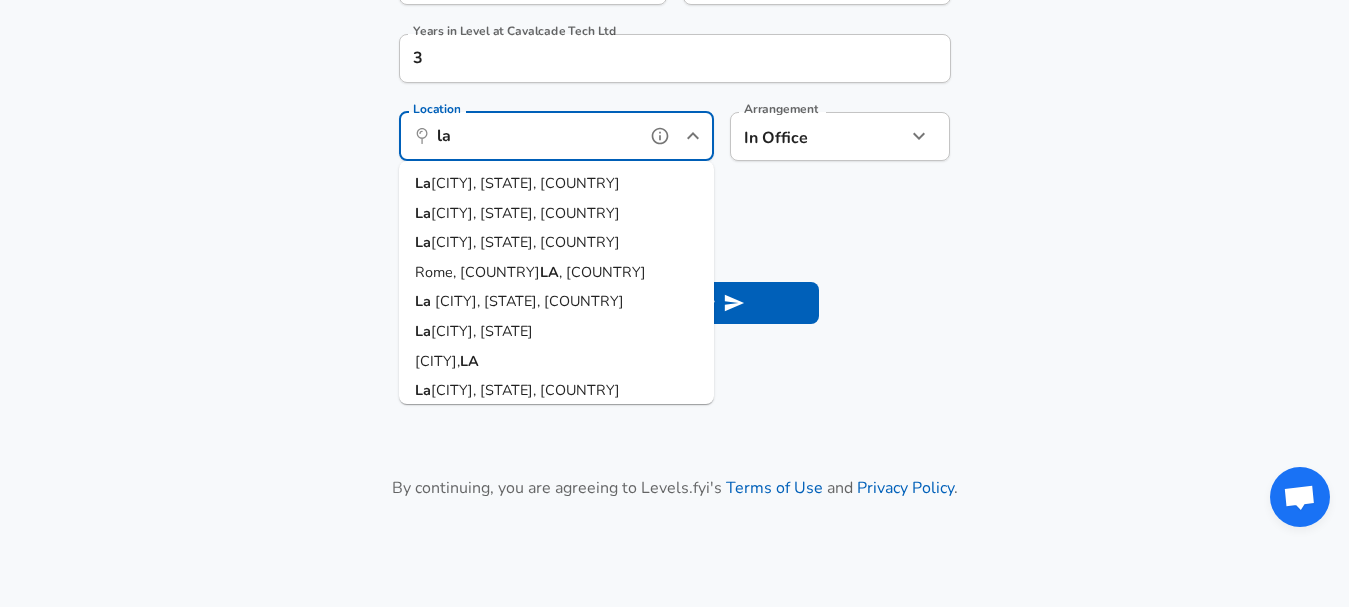 click on "[CITY], [STATE], [COUNTRY]" at bounding box center [556, 184] 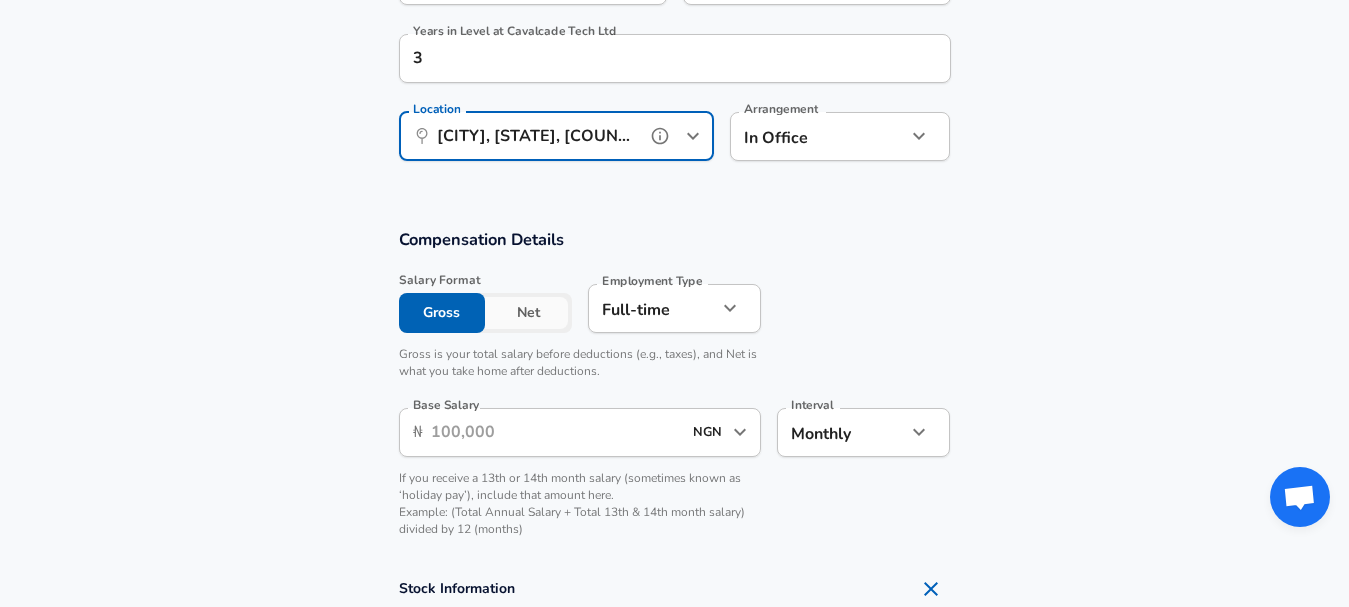 type on "[CITY], [STATE], [COUNTRY]" 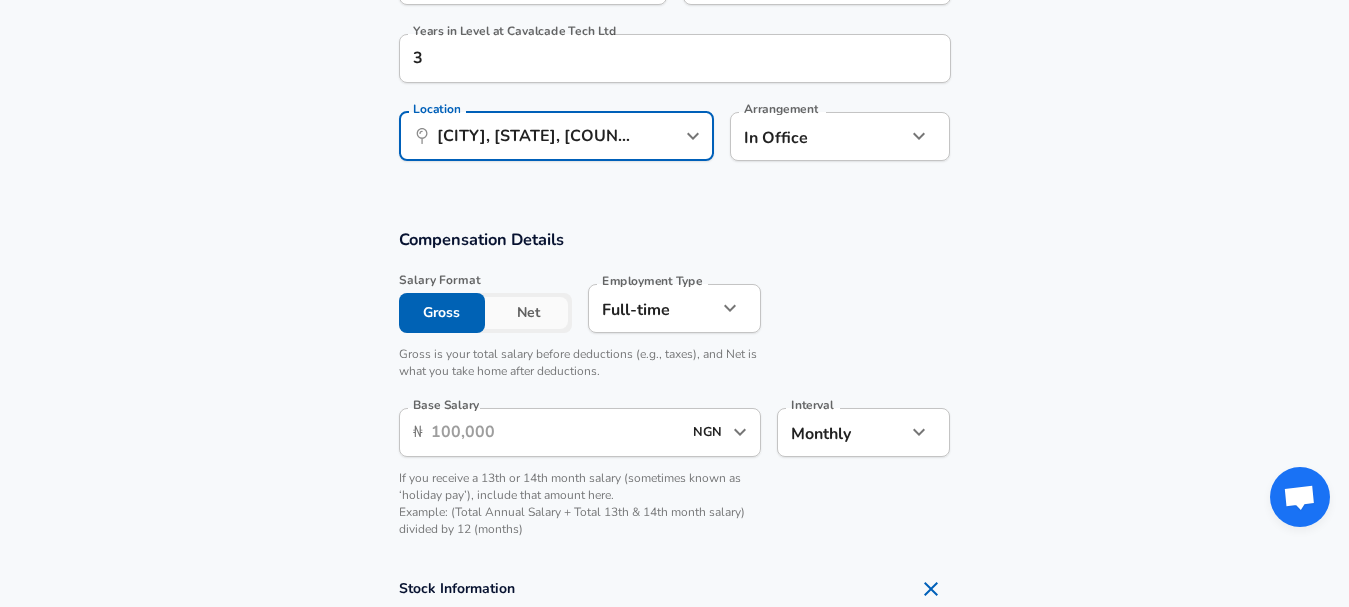 click on "Work Experience and Location These compensation details are from the perspective of a: New Offer Employee Are you still employed in this role? Yes yes Are you still employed in this role? Years at Cavalcade Tech Ltd 3 Years at Cavalcade Tech Ltd Years of Experience 7 Years of Experience Years in Level at Cavalcade Tech Ltd 3 Years in Level at Cavalcade Tech Ltd Location [CITY], [STATE], [COUNTRY] Location Arrangement In Office office Arrangement" at bounding box center [674, -12] 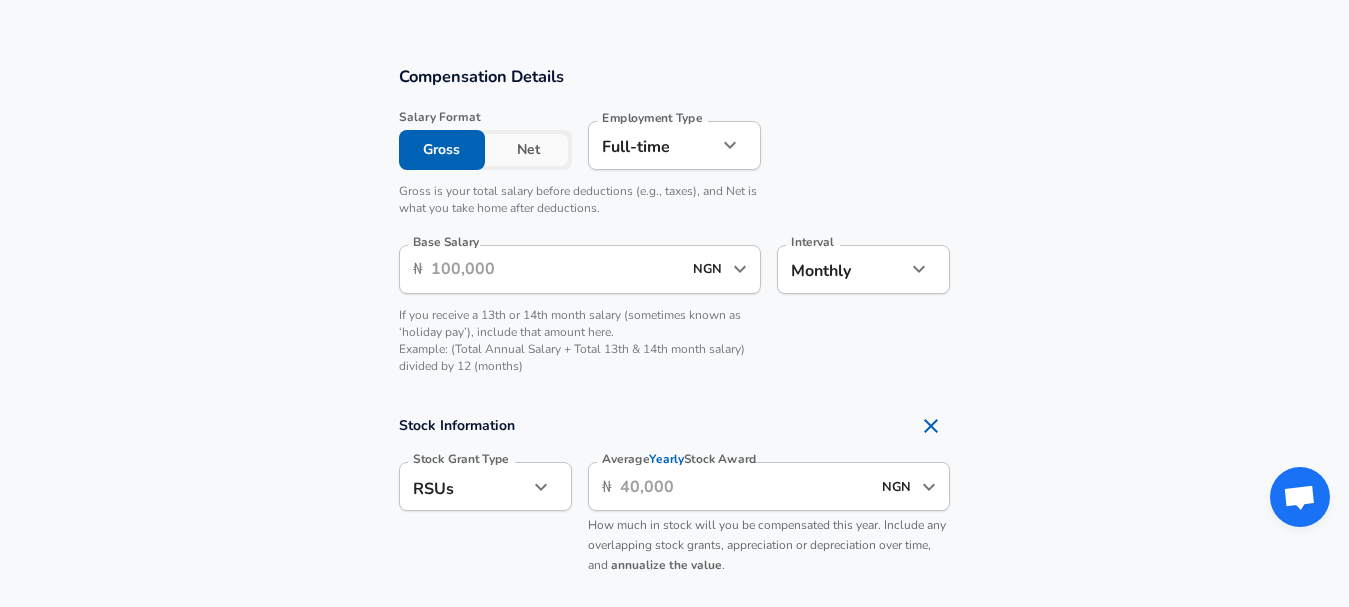 scroll, scrollTop: 1291, scrollLeft: 0, axis: vertical 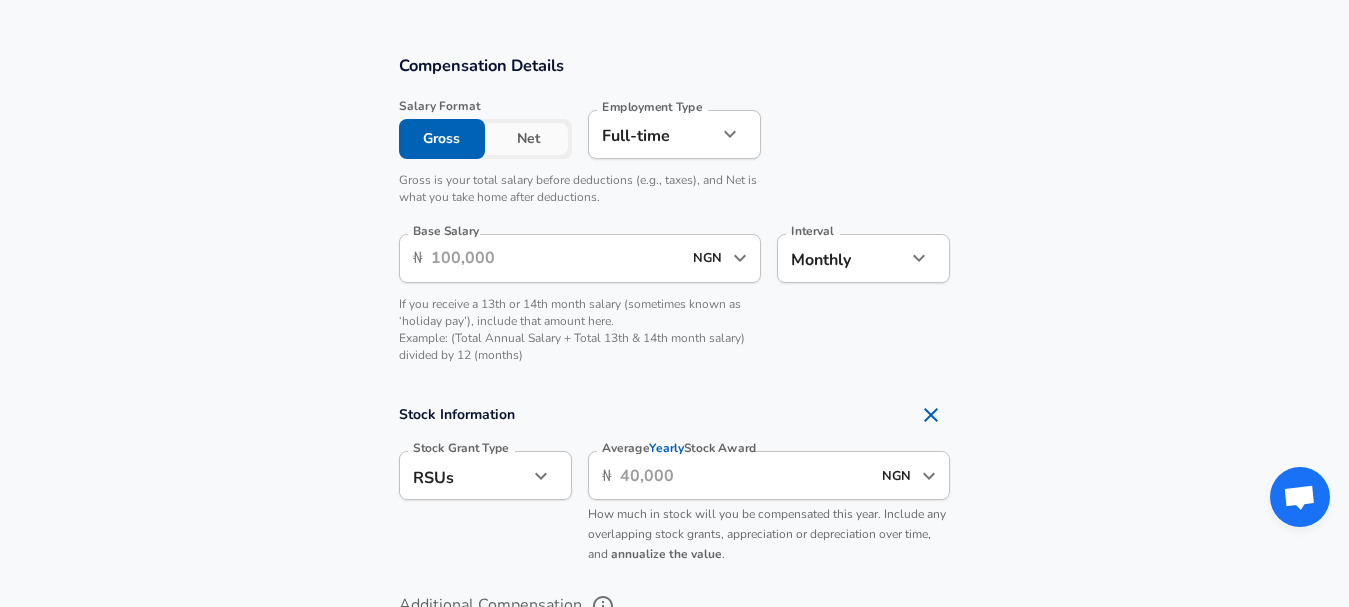click on "Net" at bounding box center (528, 139) 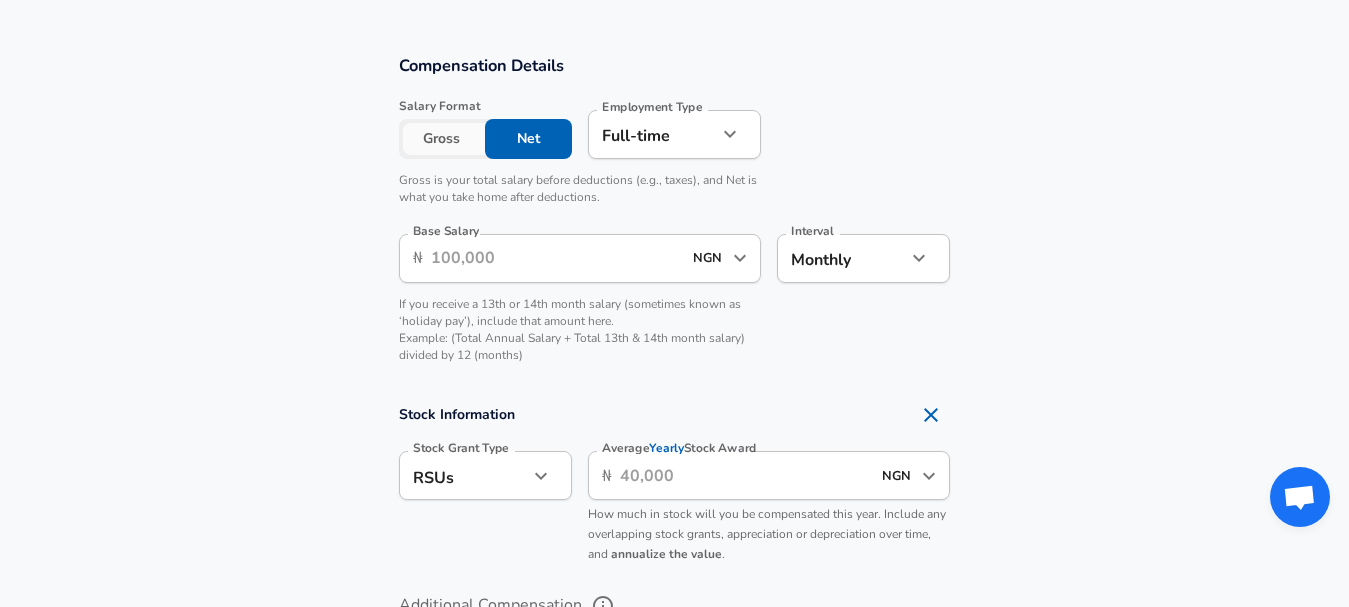 click on "Gross" at bounding box center (442, 139) 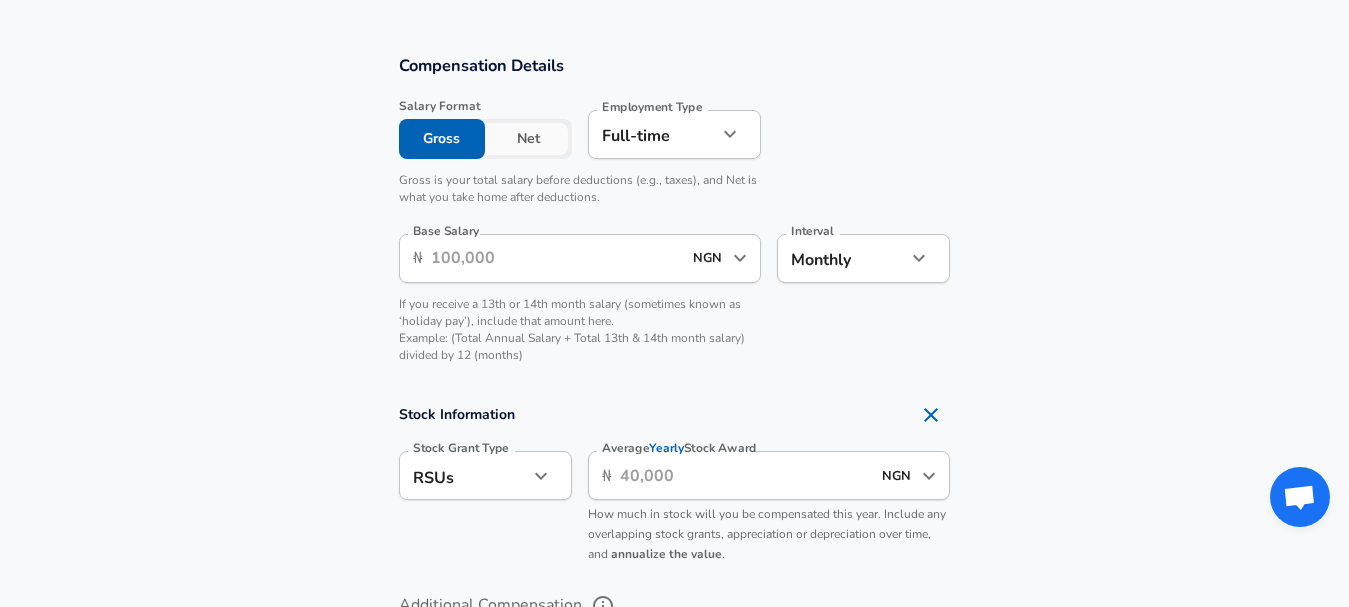click on "Base Salary" at bounding box center [556, 258] 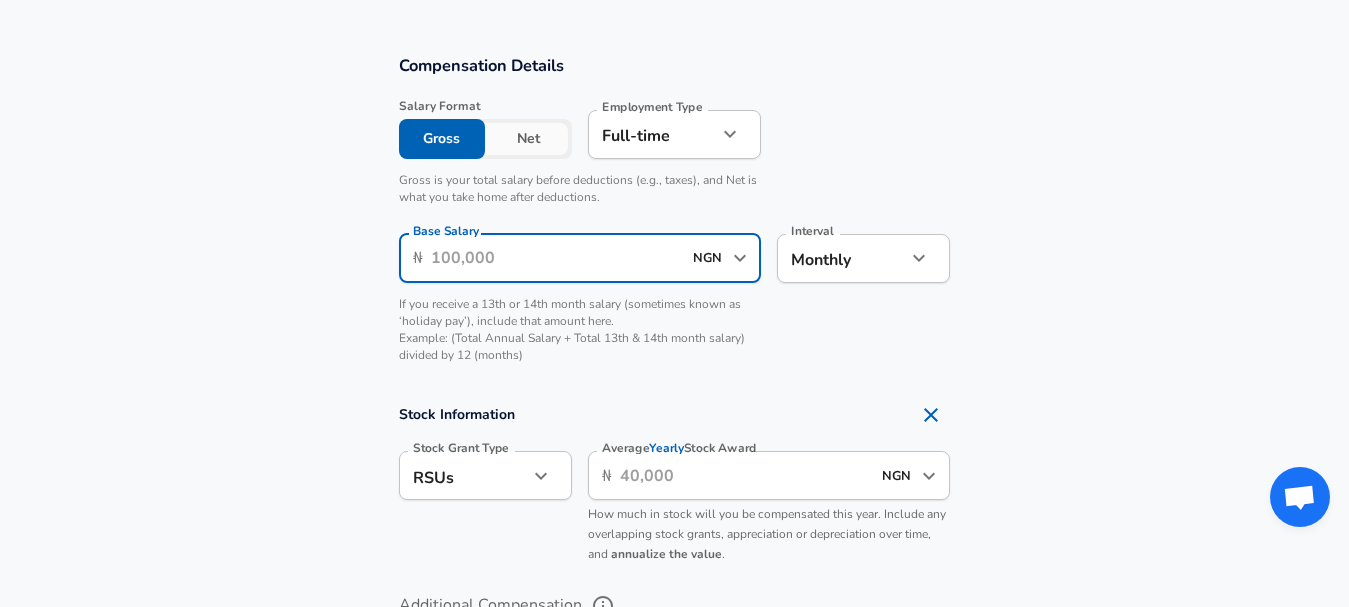 type on "3" 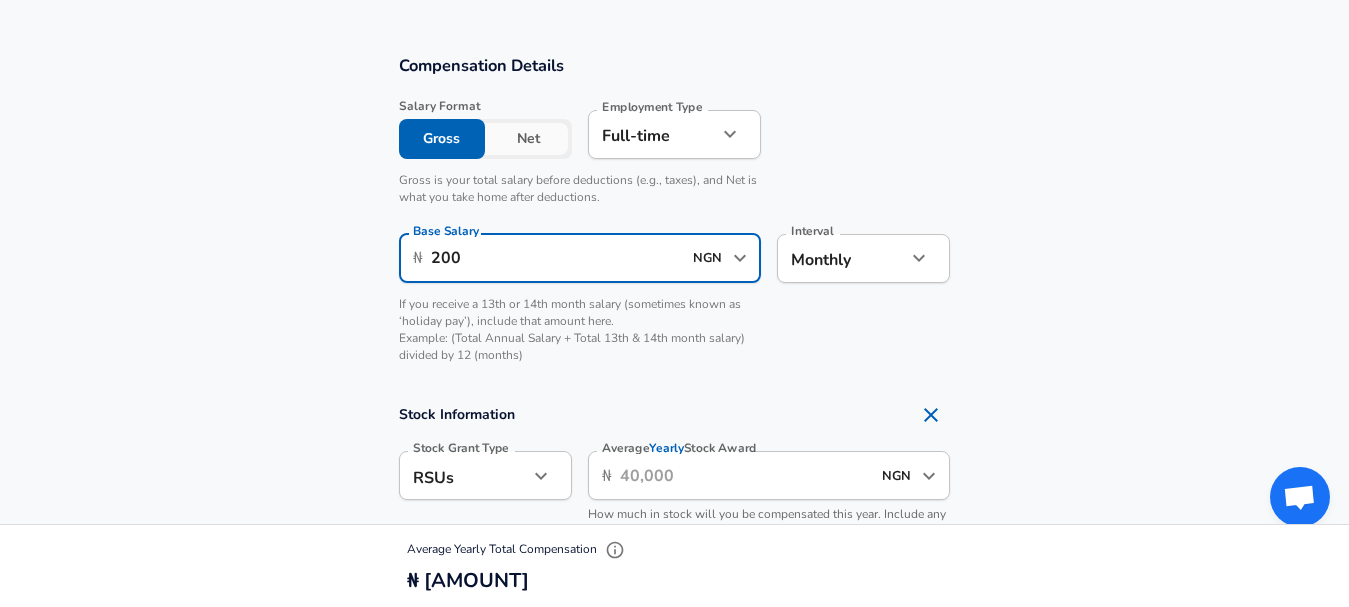 click on "200" at bounding box center [556, 258] 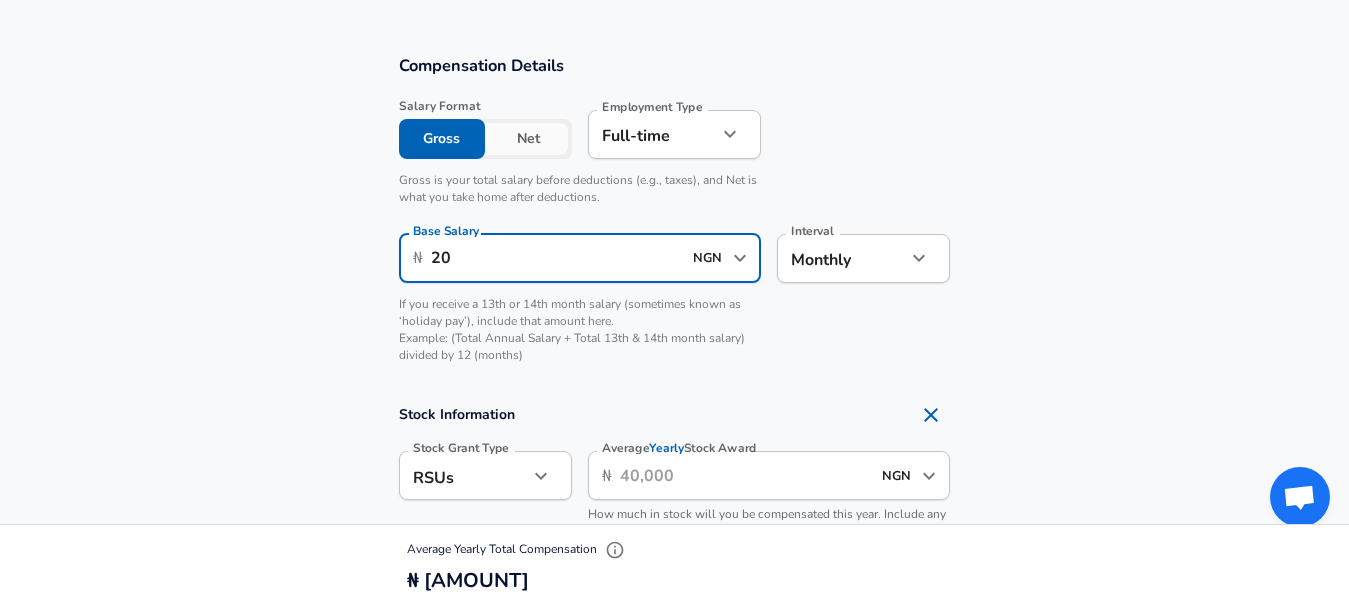 type on "2" 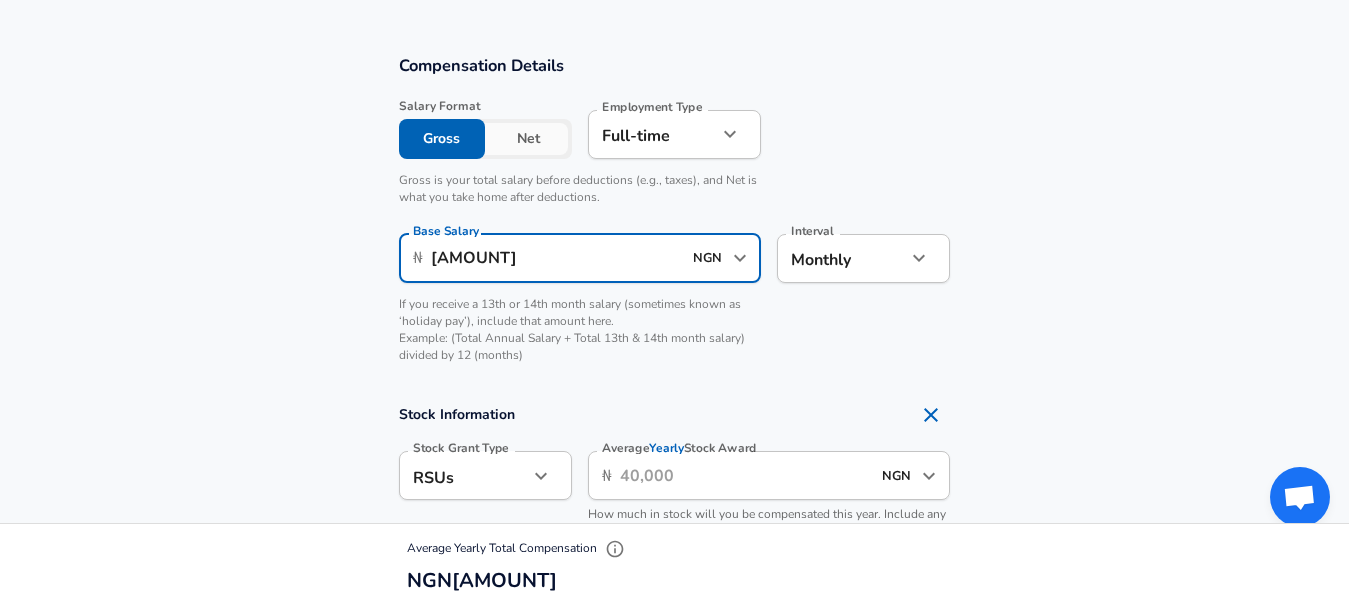 type on "[AMOUNT]" 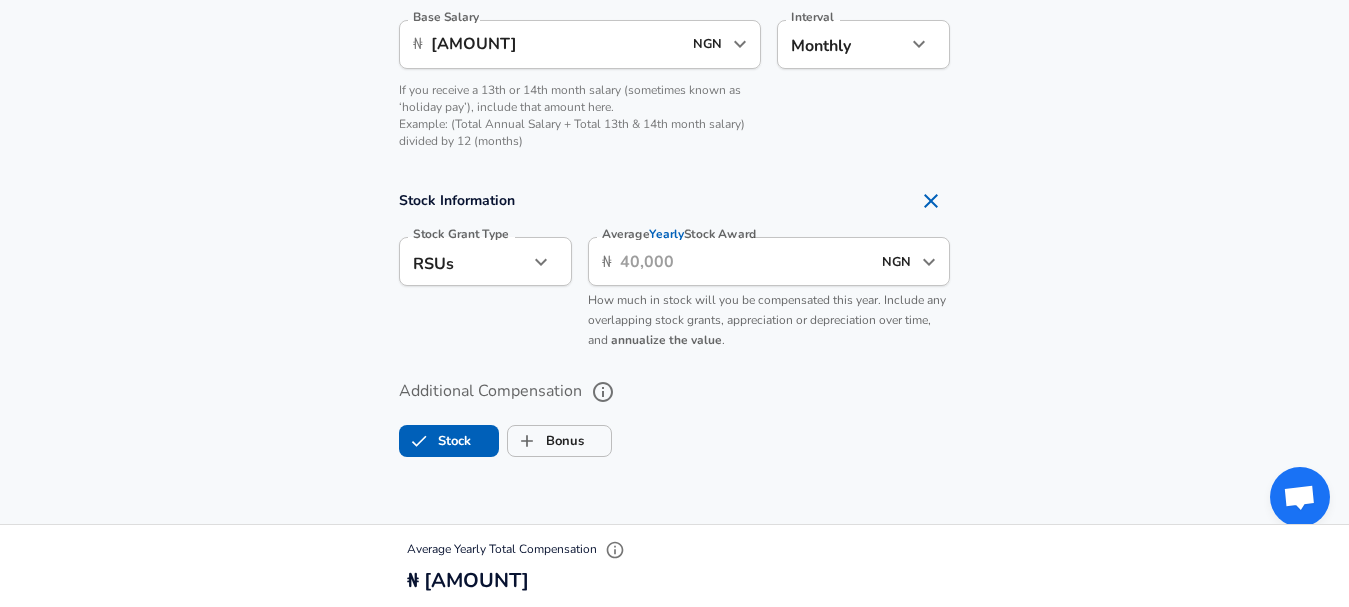 scroll, scrollTop: 1551, scrollLeft: 0, axis: vertical 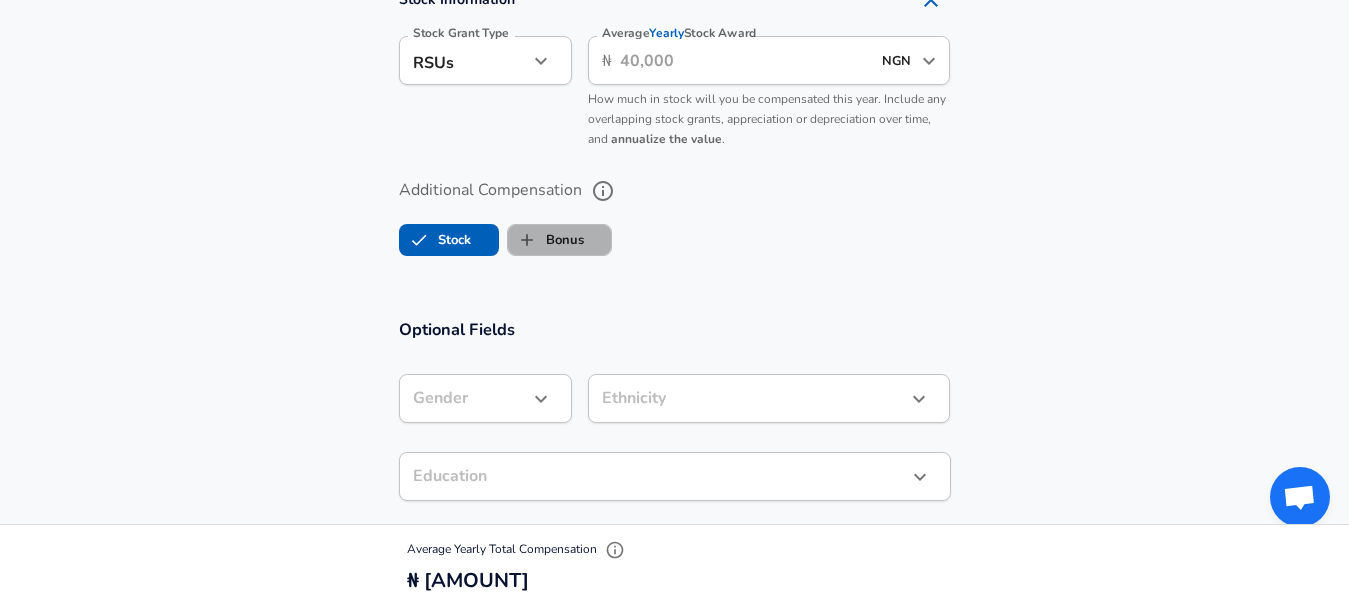 click on "Bonus" at bounding box center [546, 240] 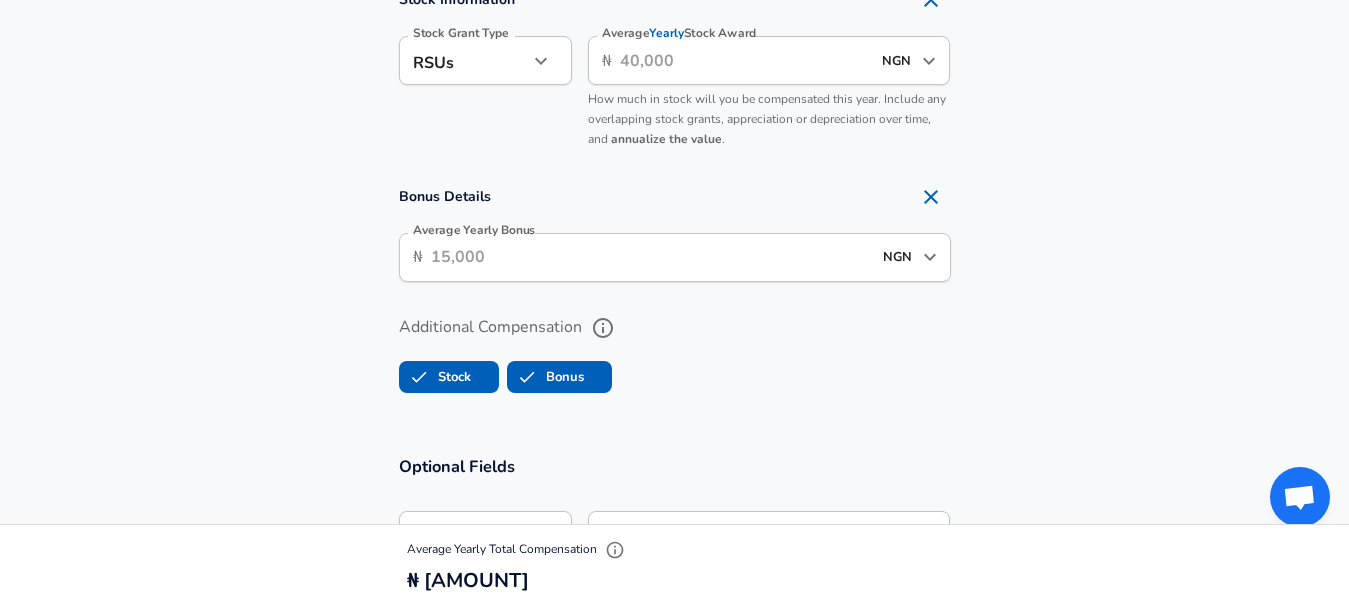 click on "Average Yearly Bonus" at bounding box center (651, 257) 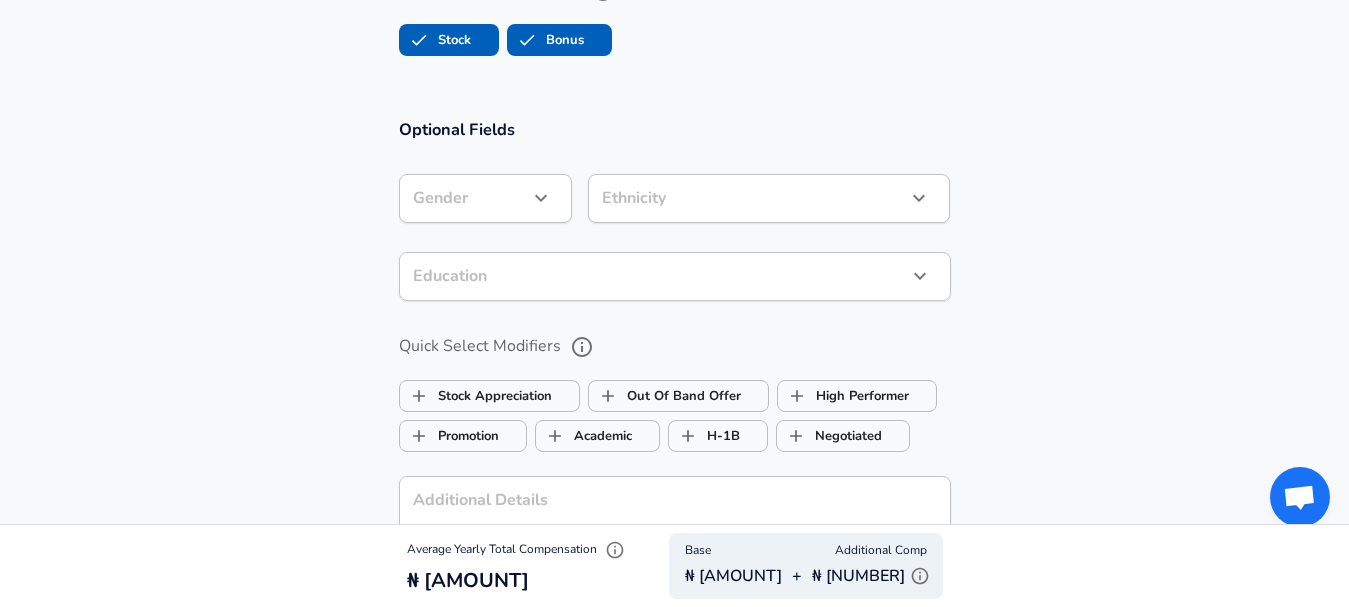 scroll, scrollTop: 2025, scrollLeft: 0, axis: vertical 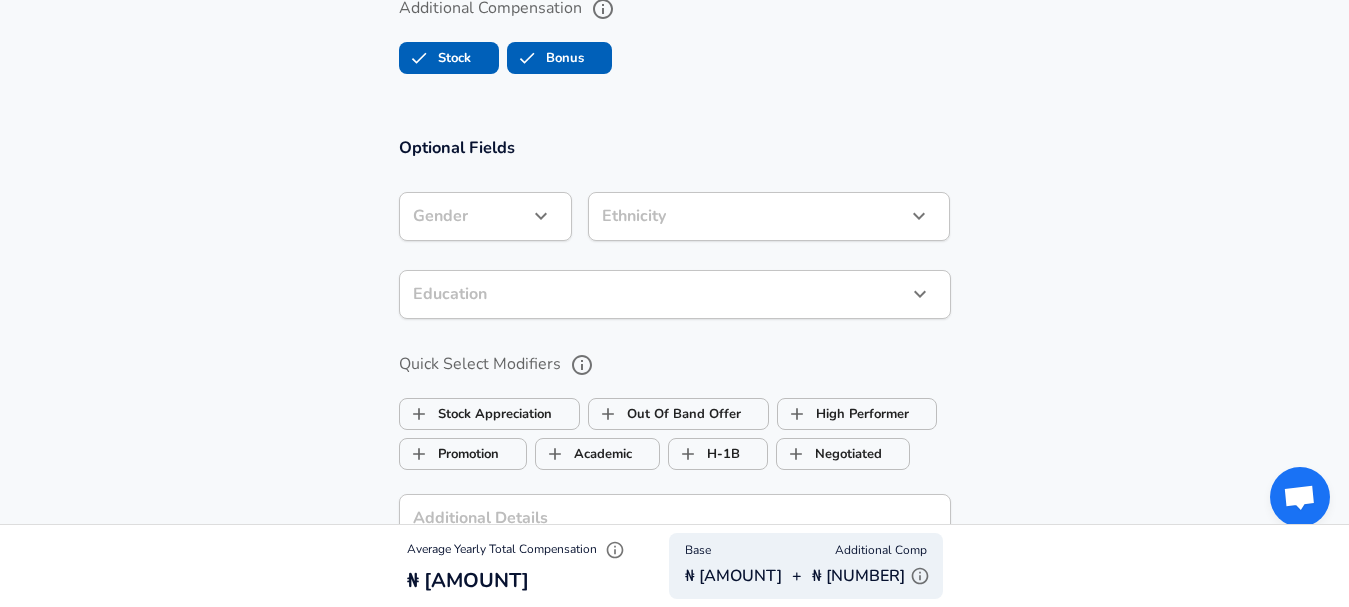 type on "[AMOUNT]" 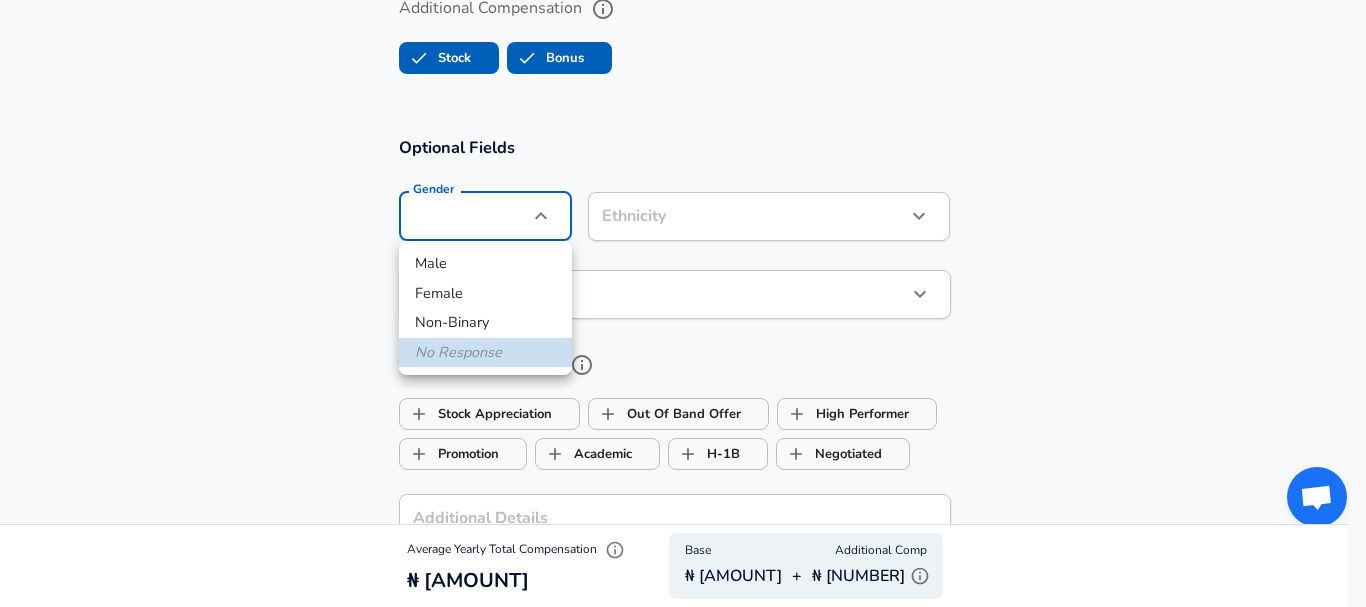 click on "Male" at bounding box center [485, 264] 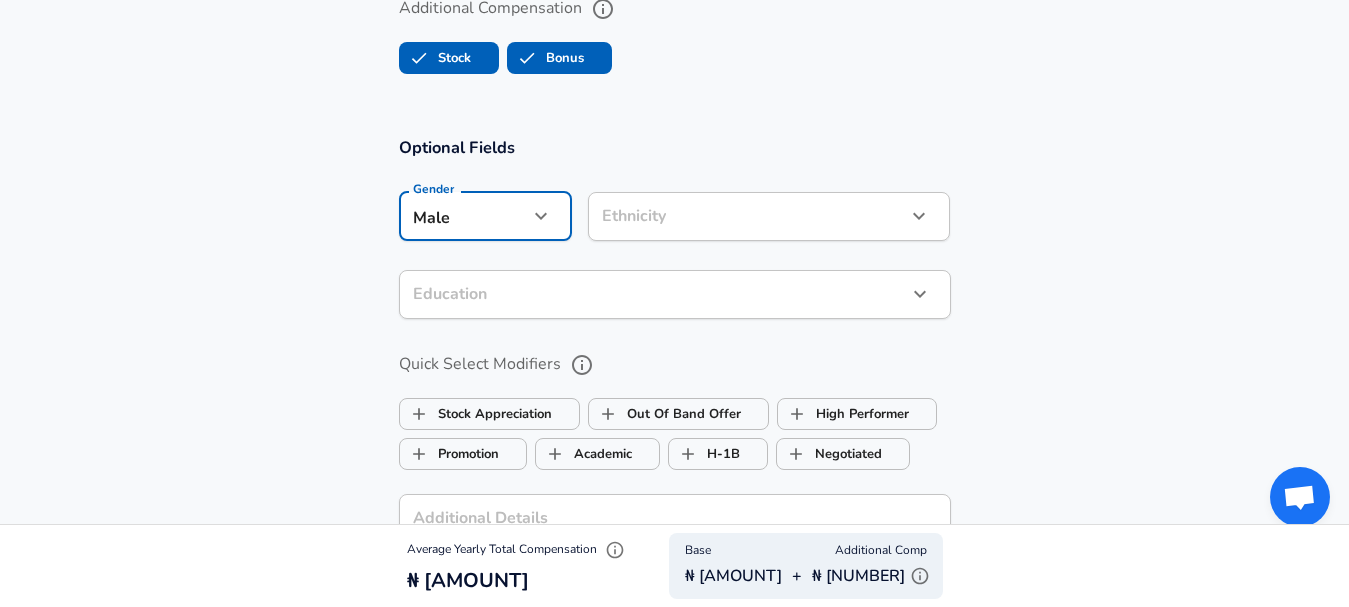 click on "Restart Add Your Salary Upload your offer letter to verify your submission Enhance Privacy and Anonymity No Automatically hides specific fields until there are enough submissions to safely display the full details. More Details Based on your submission and the data points that we have already collected, we will automatically hide and anonymize specific fields if there aren't enough data points to remain sufficiently anonymous. Company & Title Information Enter the company you received your offer from Company Cavalcade Tech Ltd Company Select the title that closest resembles your official title. This should be similar to the title that was present on your offer letter. Title Software Engineer Title Select a job family that best fits your role. If you can't find one, select 'Other' to enter a custom job family Job Family Software Engineer Job Family Select Specialization Web Development (Front-End) Web Development (Front-End) Select Specialization Level Senior Software Engineer Level New Offer Yes 3" at bounding box center [674, -1722] 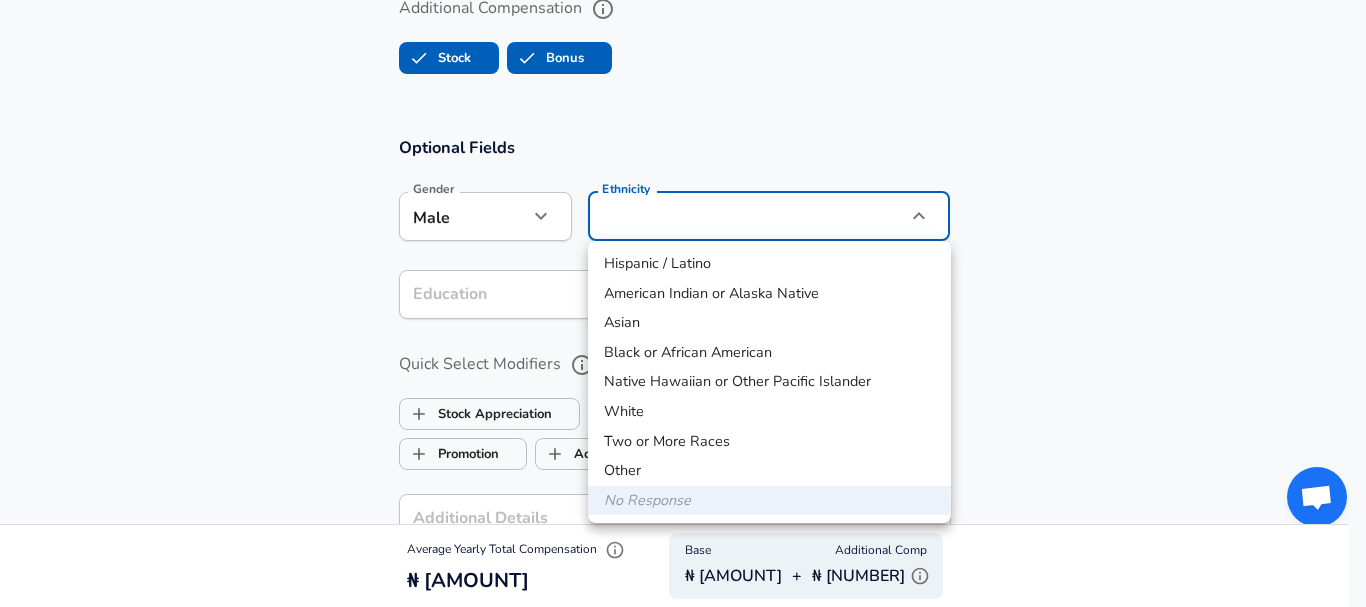 type 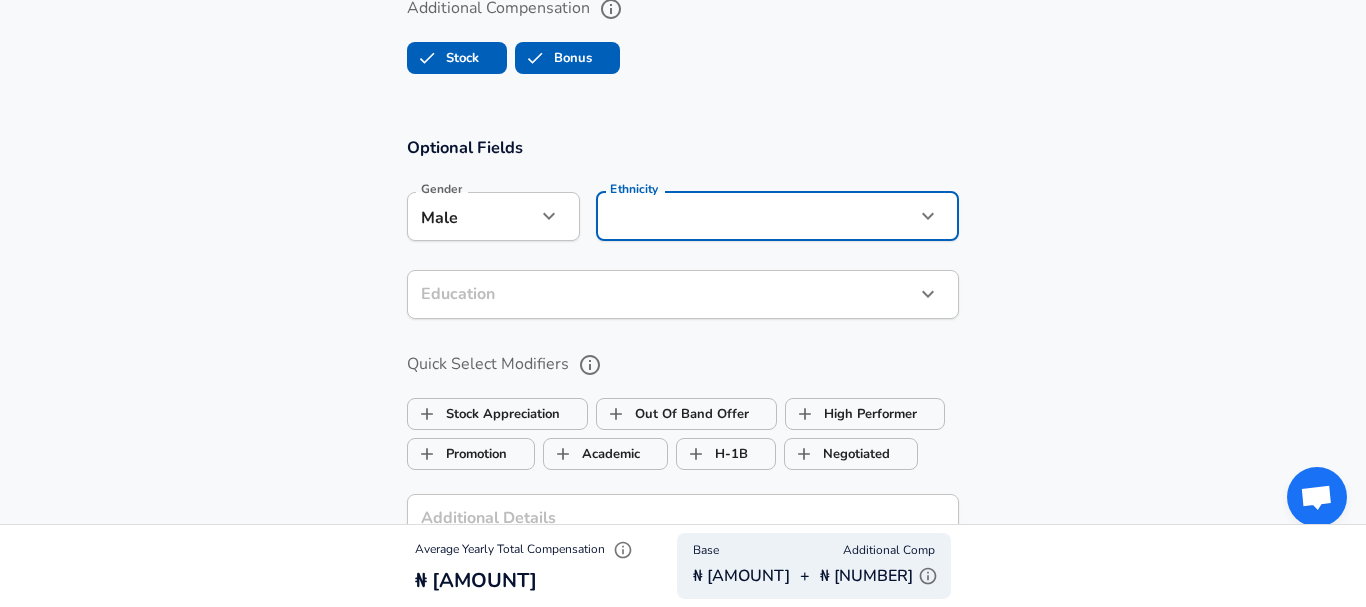 click on "Restart Add Your Salary Upload your offer letter to verify your submission Enhance Privacy and Anonymity No Automatically hides specific fields until there are enough submissions to safely display the full details. More Details Based on your submission and the data points that we have already collected, we will automatically hide and anonymize specific fields if there aren't enough data points to remain sufficiently anonymous. Company & Title Information Enter the company you received your offer from Company Cavalcade Tech Ltd Company Select the title that closest resembles your official title. This should be similar to the title that was present on your offer letter. Title Software Engineer Title Select a job family that best fits your role. If you can't find one, select 'Other' to enter a custom job family Job Family Software Engineer Job Family Select Specialization Web Development (Front-End) Web Development (Front-End) Select Specialization Level Senior Software Engineer Level New Offer Yes 3" at bounding box center (683, -1722) 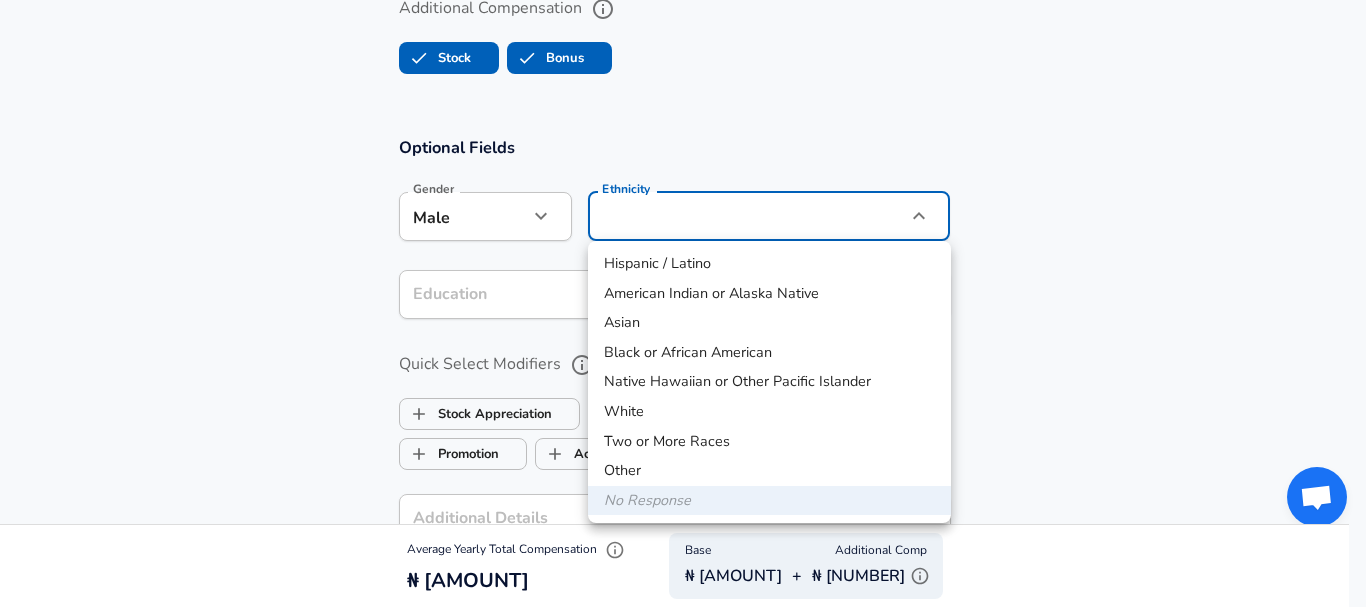 click on "Black or African American" at bounding box center [769, 353] 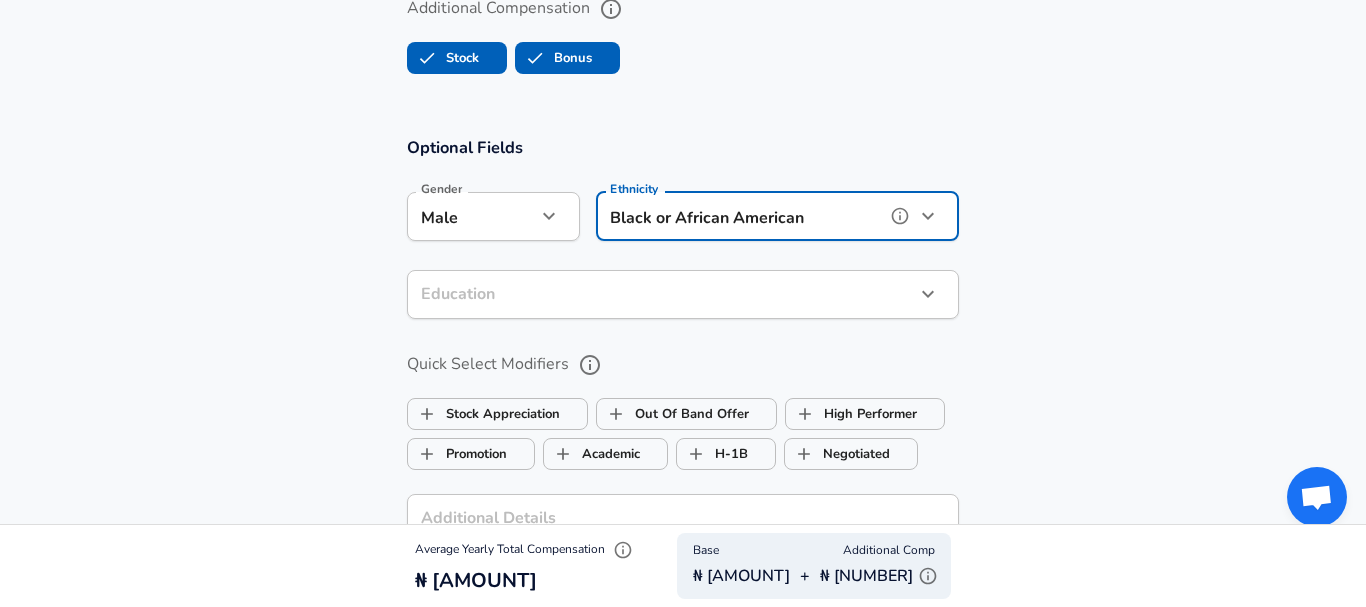 type on "Black or African American" 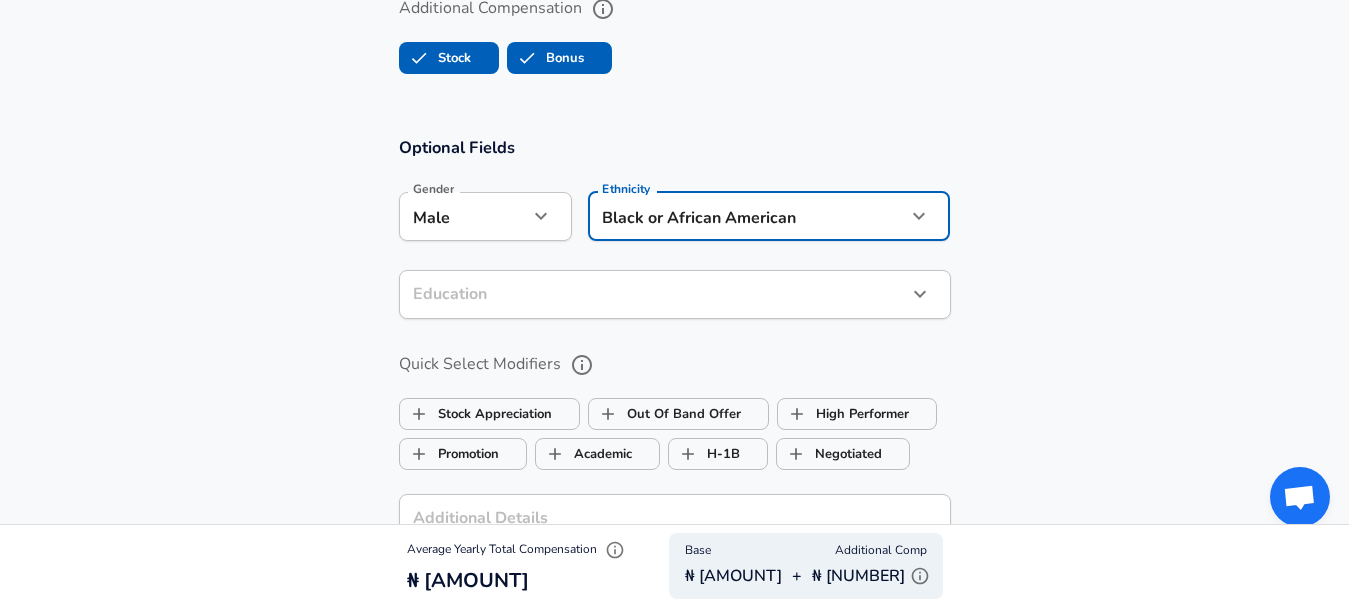 click on "Restart Add Your Salary Upload your offer letter to verify your submission Enhance Privacy and Anonymity No Automatically hides specific fields until there are enough submissions to safely display the full details. More Details Based on your submission and the data points that we have already collected, we will automatically hide and anonymize specific fields if there aren't enough data points to remain sufficiently anonymous. Company & Title Information Enter the company you received your offer from Company Cavalcade Tech Ltd Company Select the title that closest resembles your official title. This should be similar to the title that was present on your offer letter. Title Software Engineer Title Select a job family that best fits your role. If you can't find one, select 'Other' to enter a custom job family Job Family Software Engineer Job Family Select Specialization Web Development (Front-End) Web Development (Front-End) Select Specialization Level Senior Software Engineer Level New Offer Yes 3" at bounding box center [674, -1722] 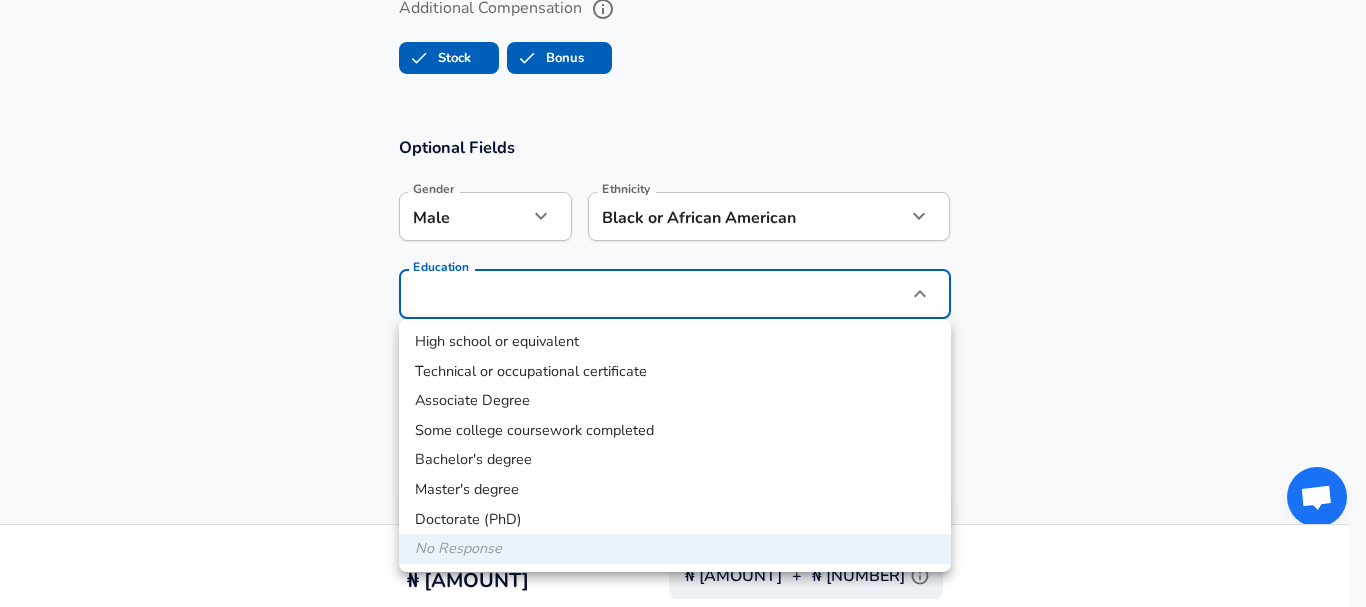 click on "Bachelor's degree" at bounding box center [675, 460] 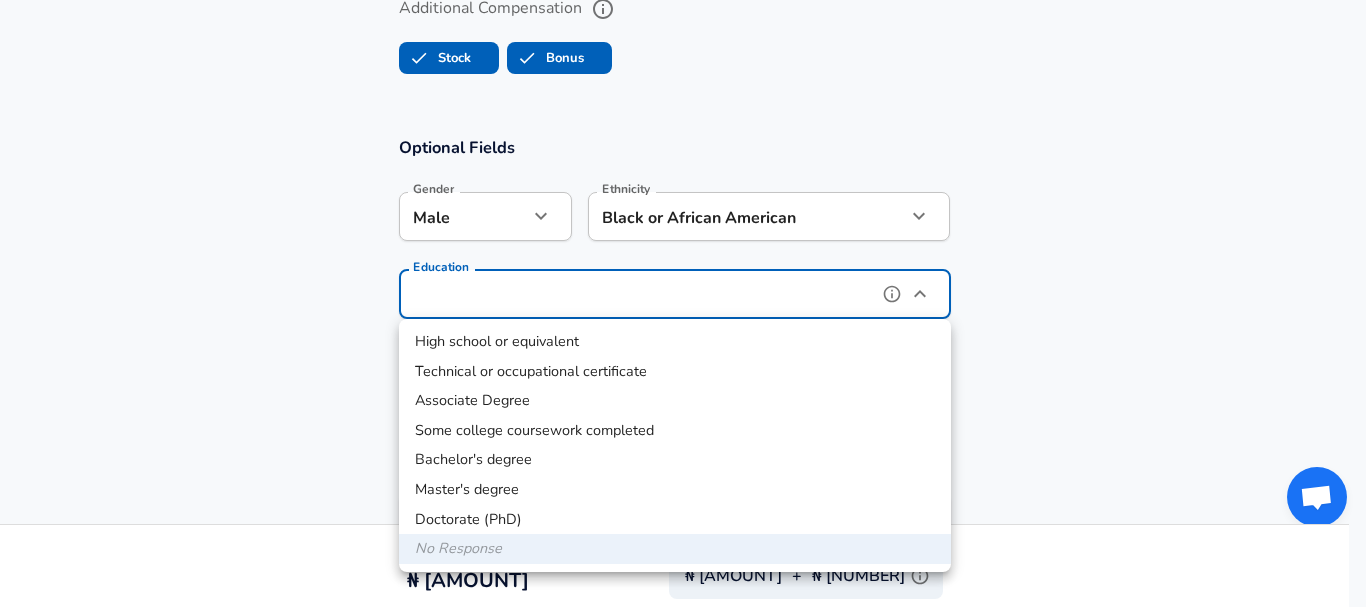 type on "Bachelors degree" 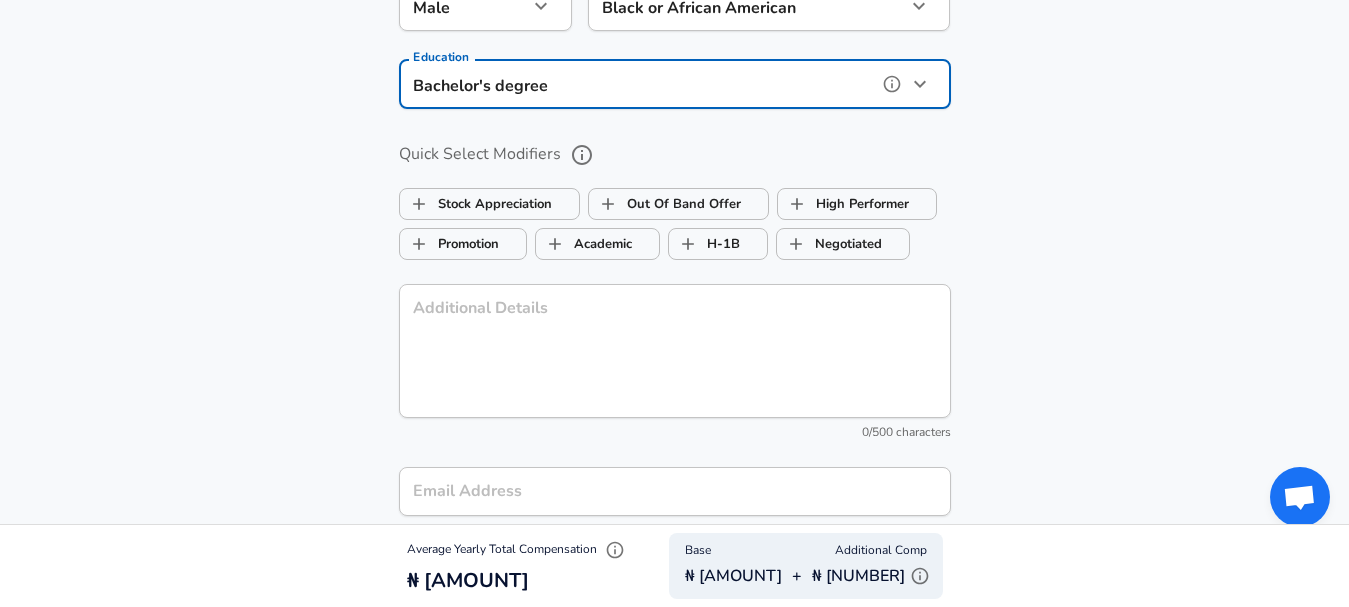 scroll, scrollTop: 2259, scrollLeft: 0, axis: vertical 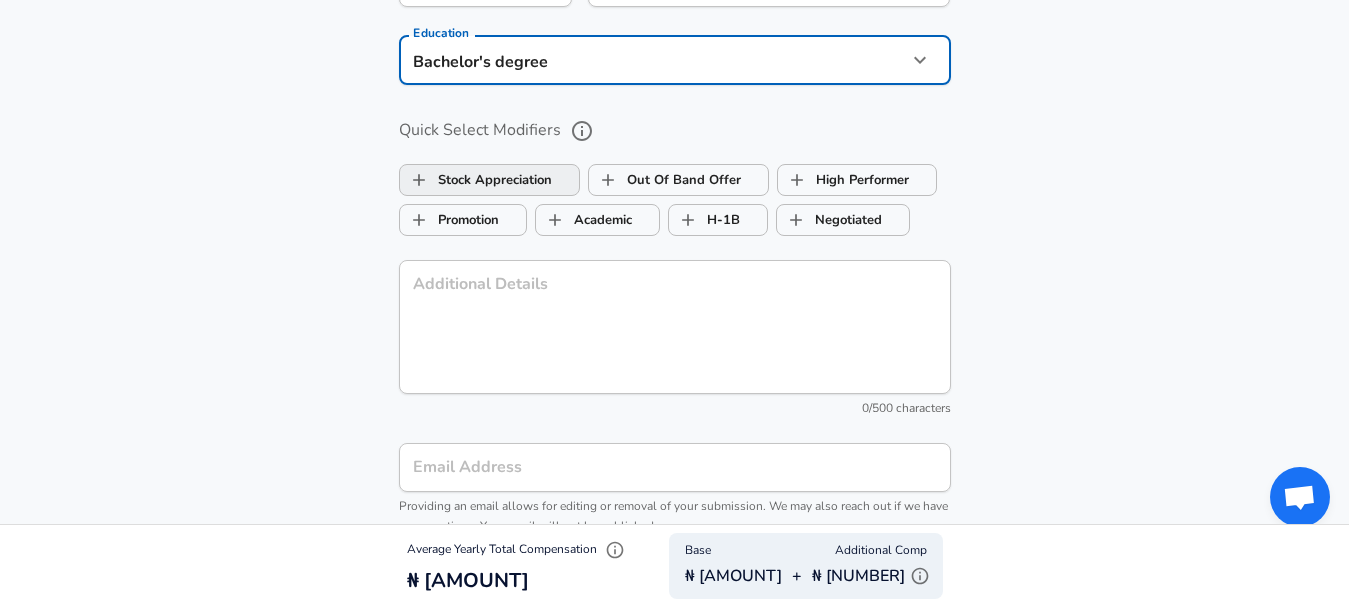 click on "Stock Appreciation" at bounding box center (476, 180) 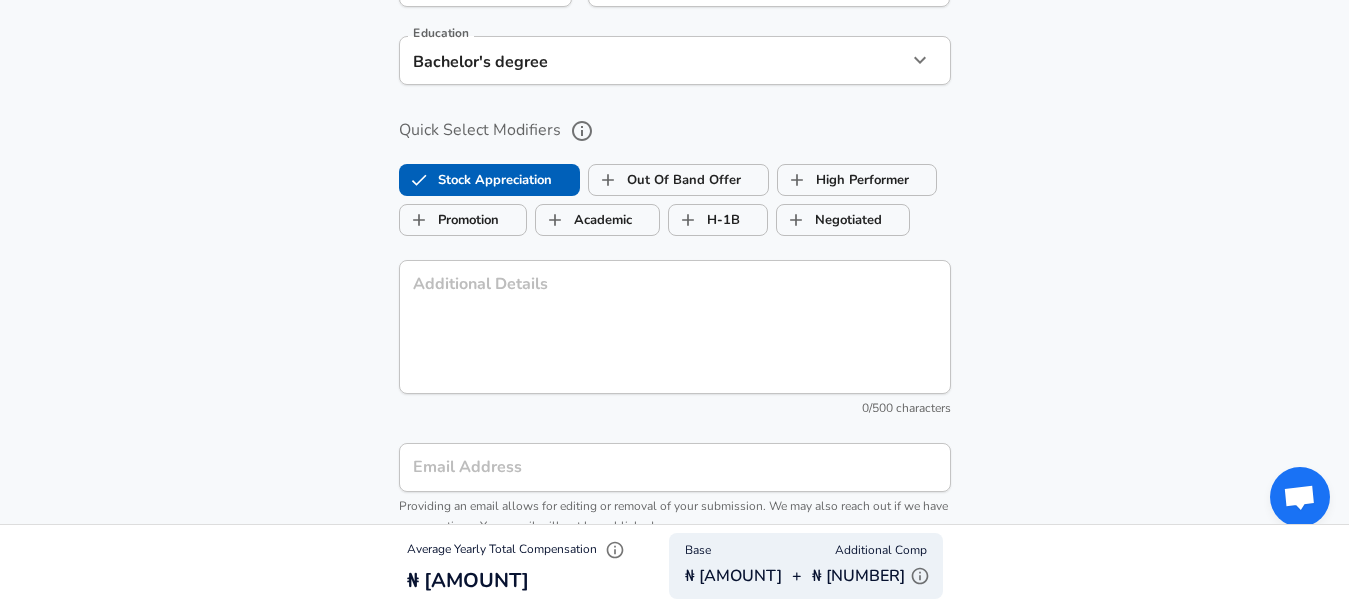 click on "Stock Appreciation" at bounding box center [476, 180] 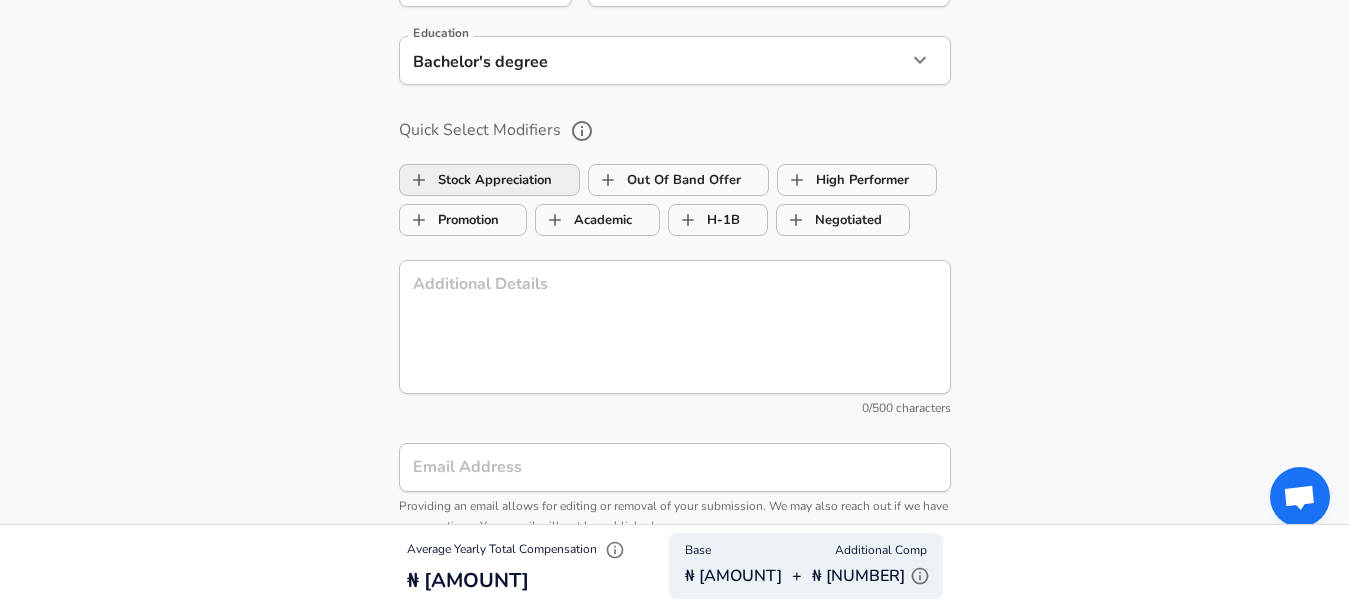 checkbox on "false" 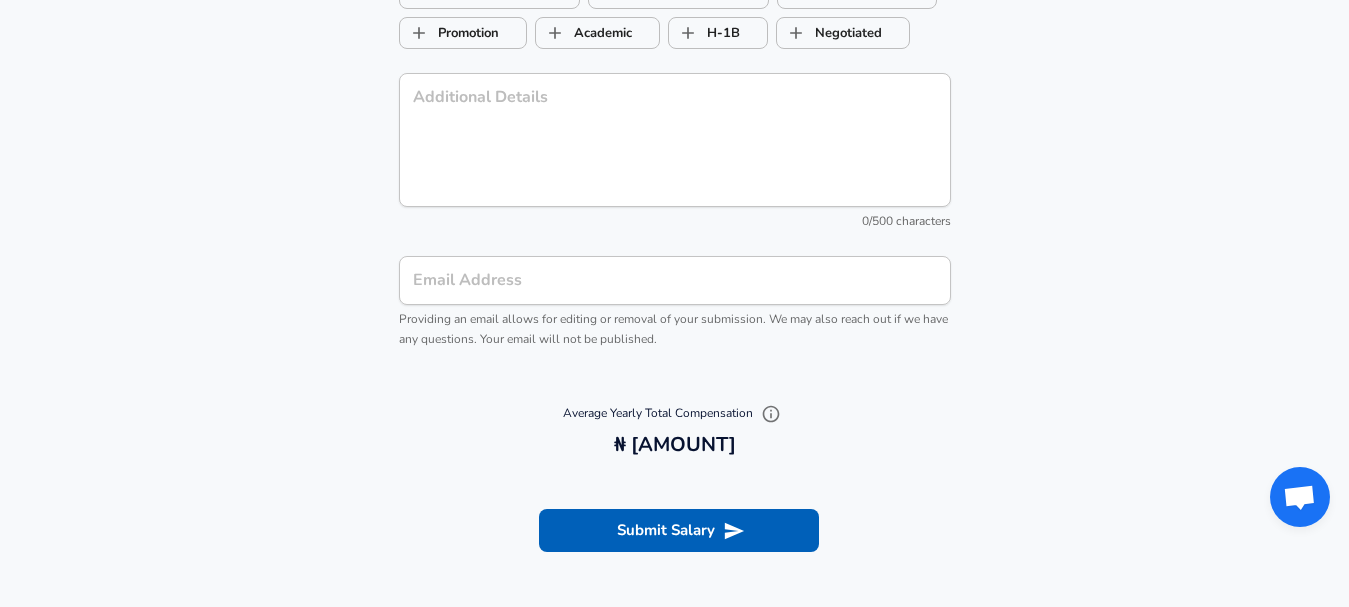 scroll, scrollTop: 2476, scrollLeft: 0, axis: vertical 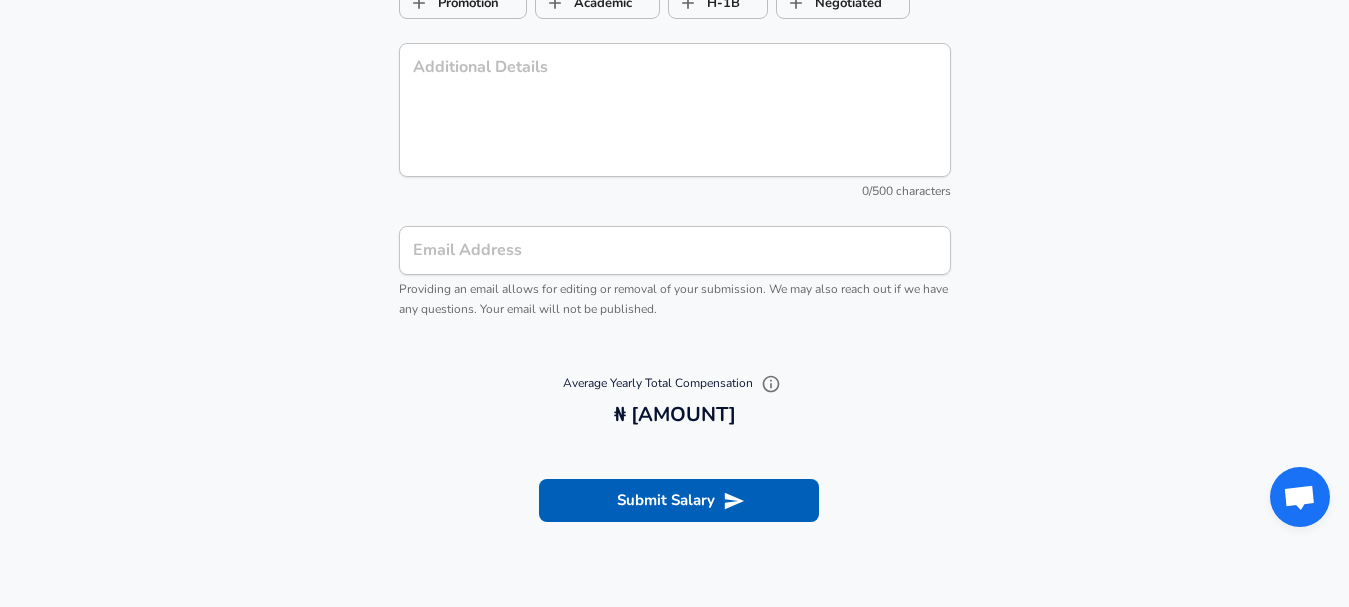 click on "Email Address" at bounding box center (675, 250) 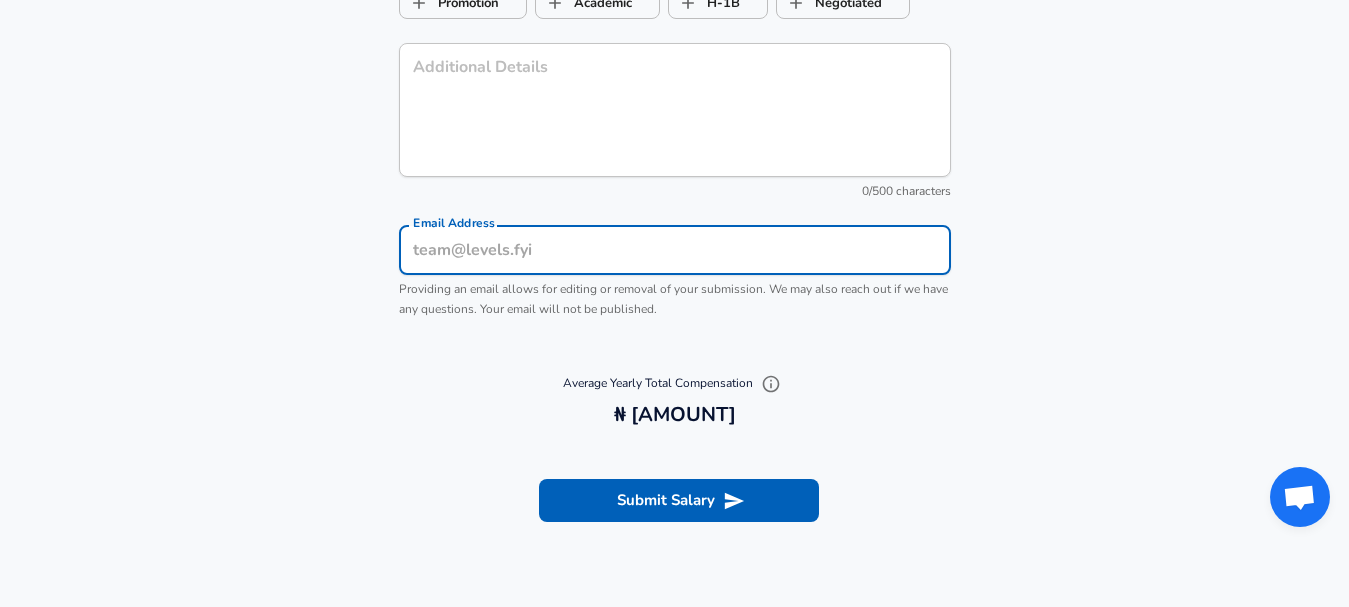 type on "[EMAIL]" 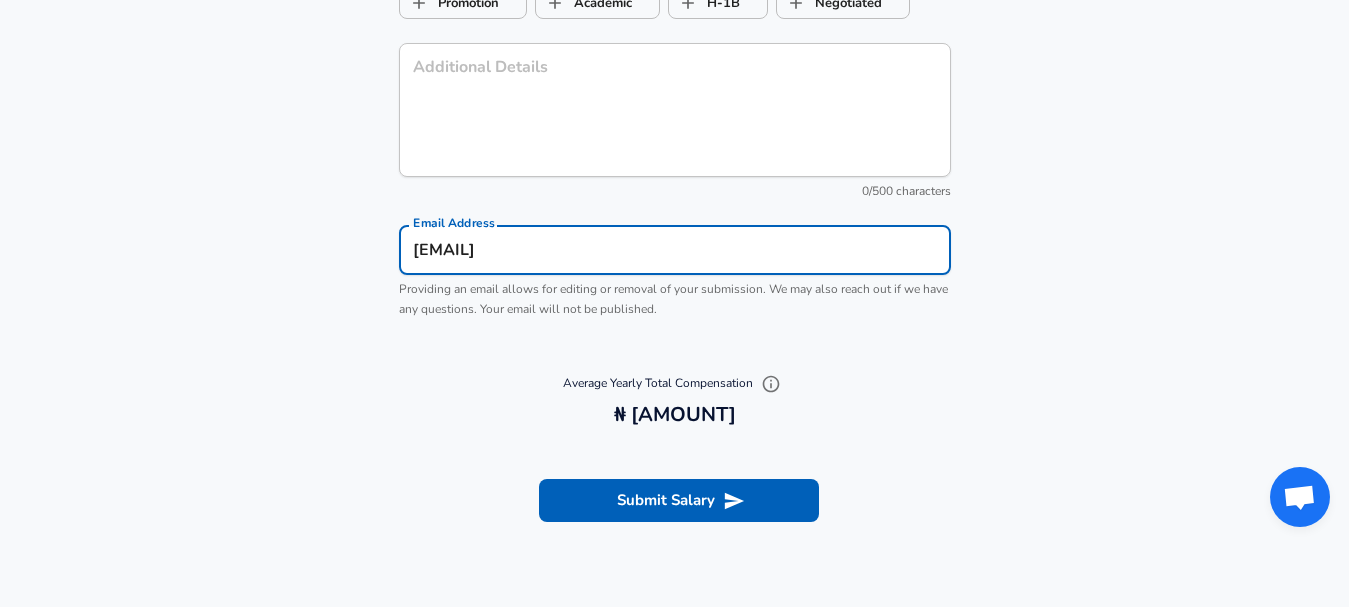 type on "Black or African American" 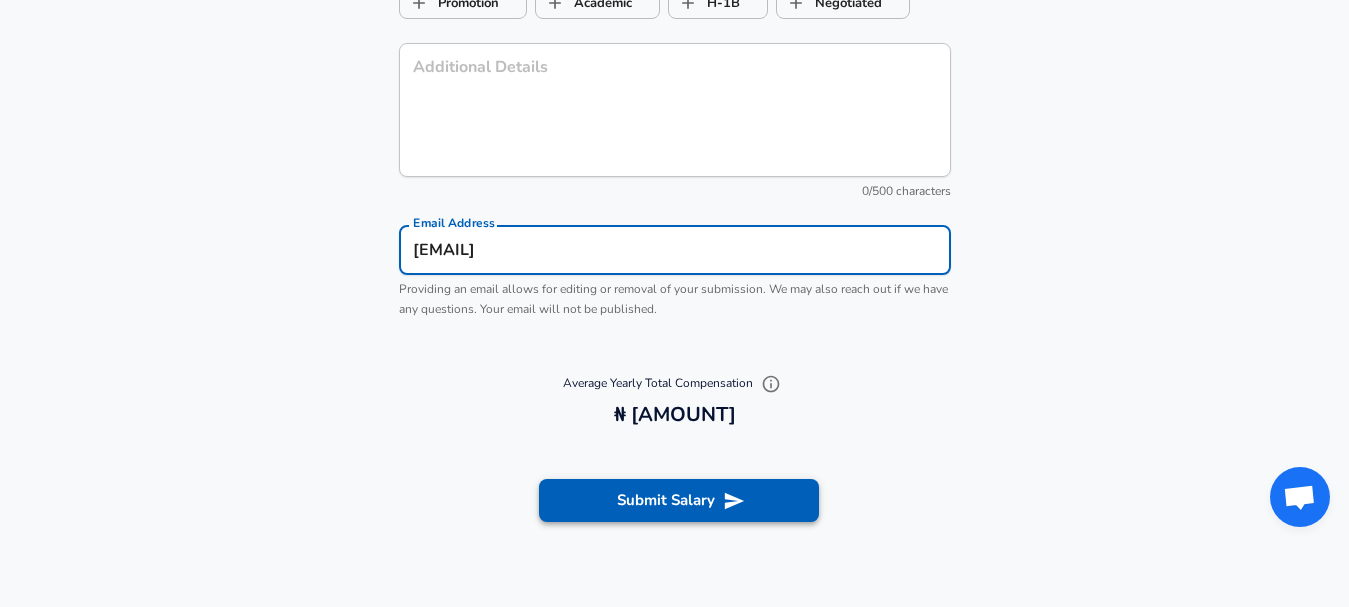 click on "Submit Salary" at bounding box center (679, 500) 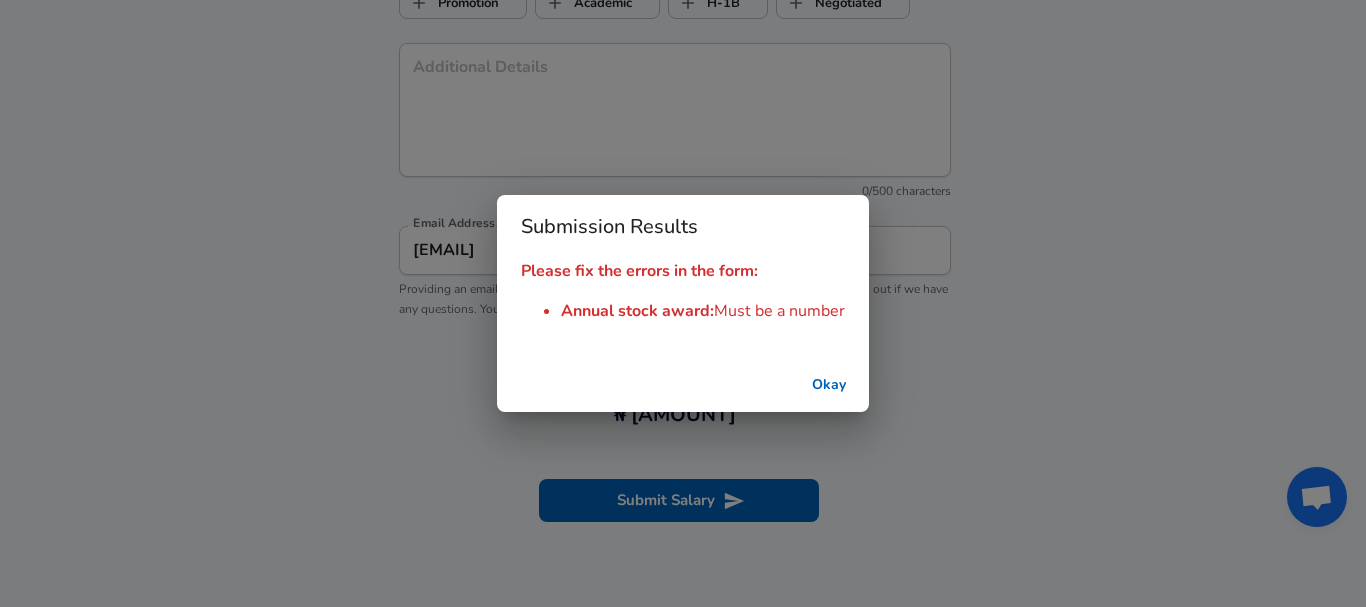 click on "Okay" at bounding box center [829, 385] 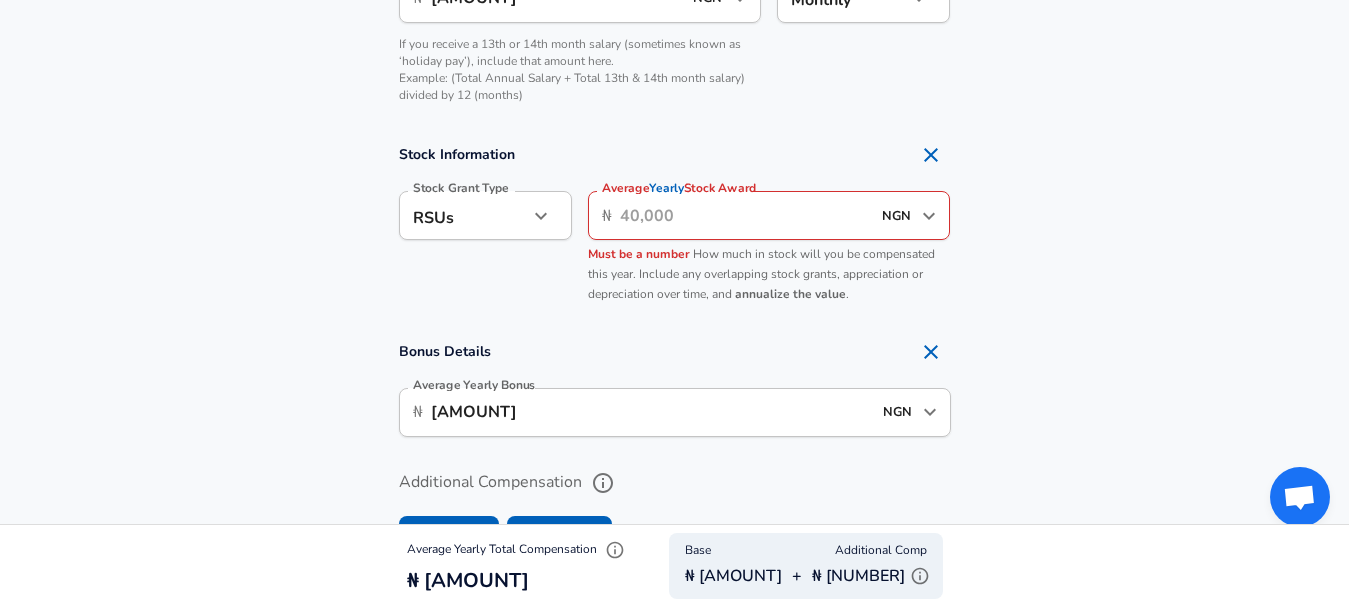 scroll, scrollTop: 1545, scrollLeft: 0, axis: vertical 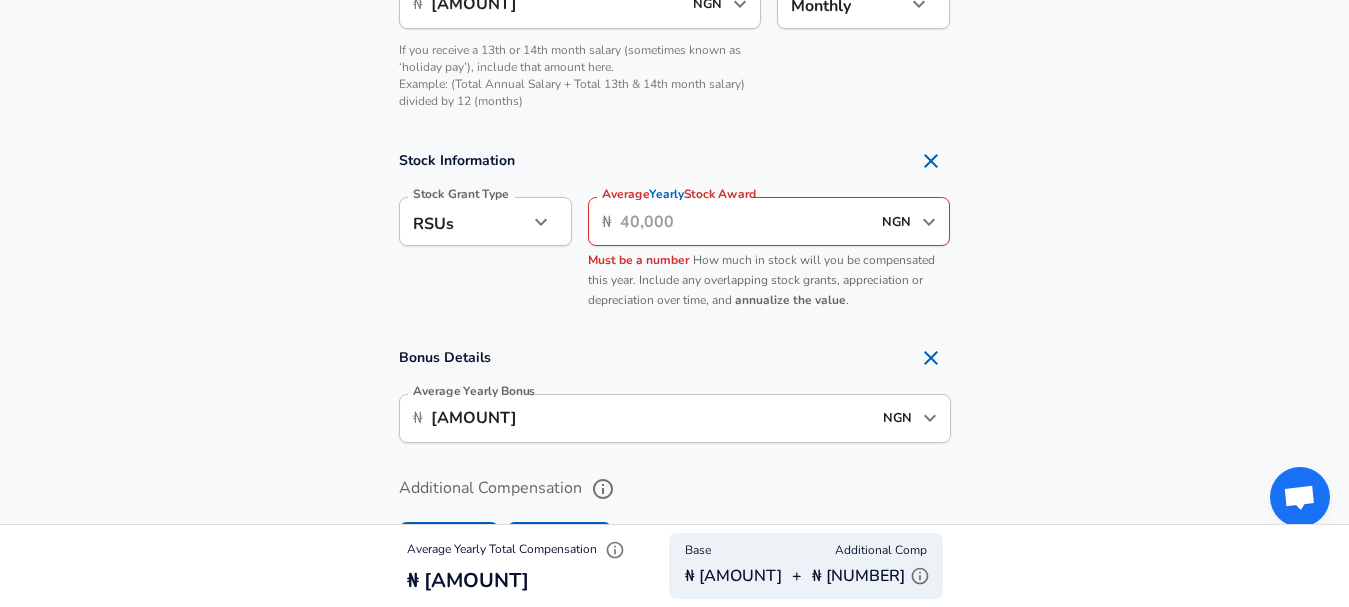 click on "Average  Yearly  Stock Award" at bounding box center (745, 221) 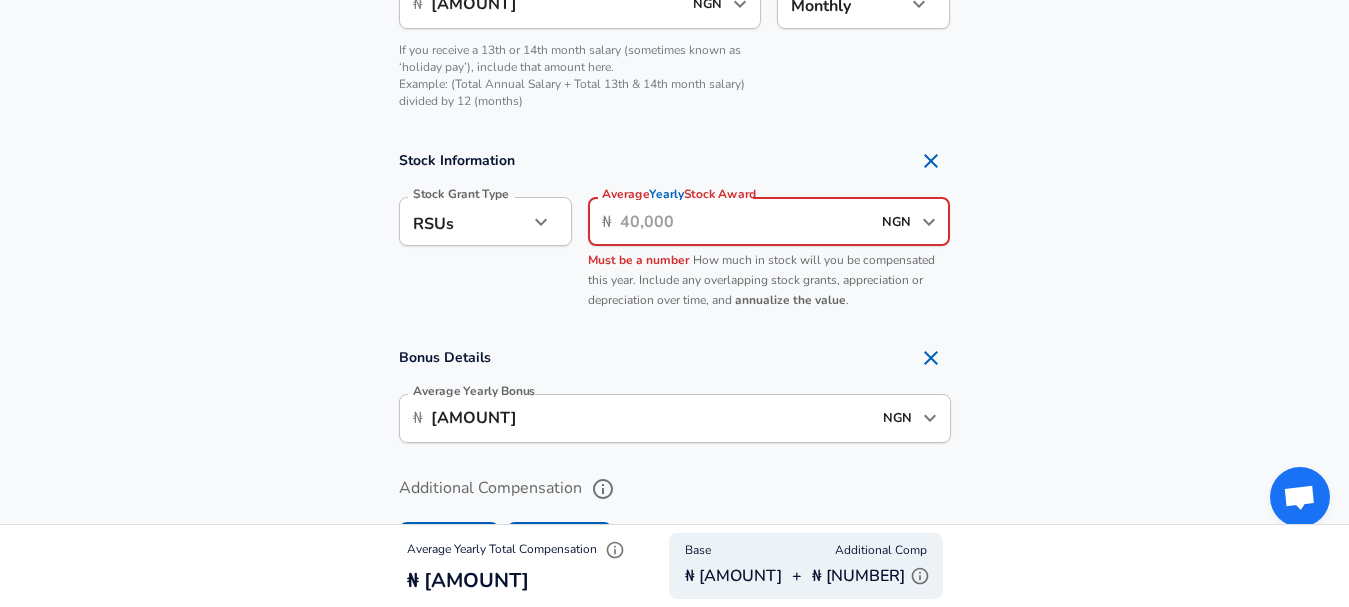 type on "5" 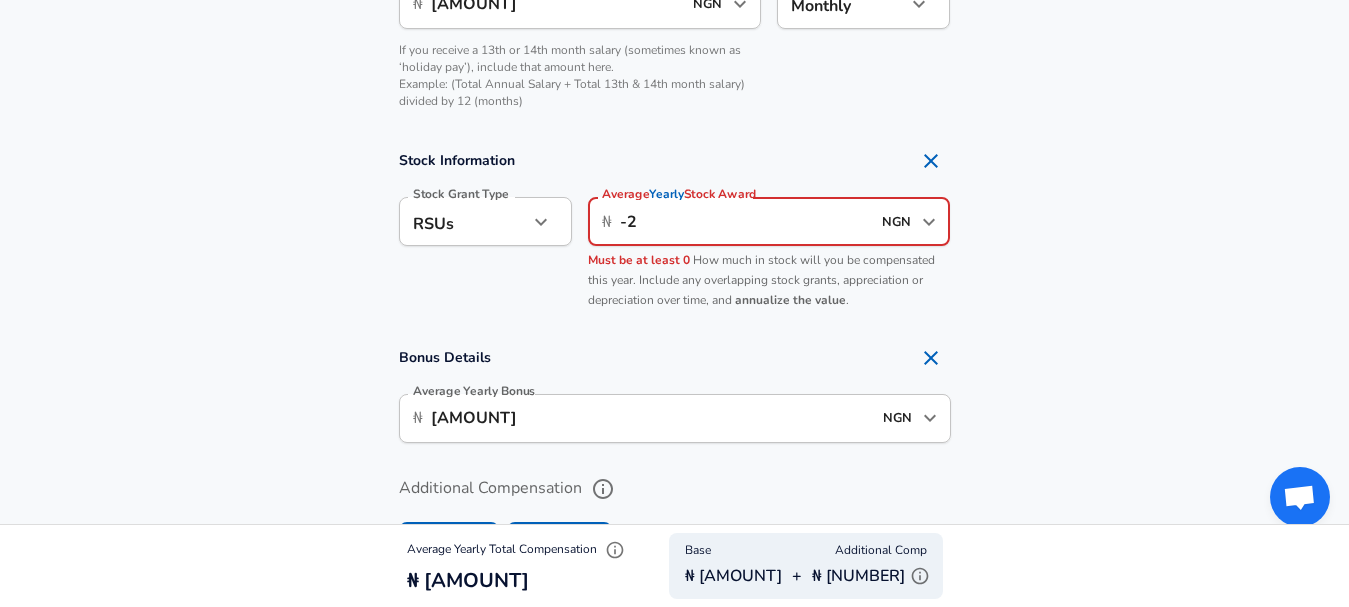 type on "-" 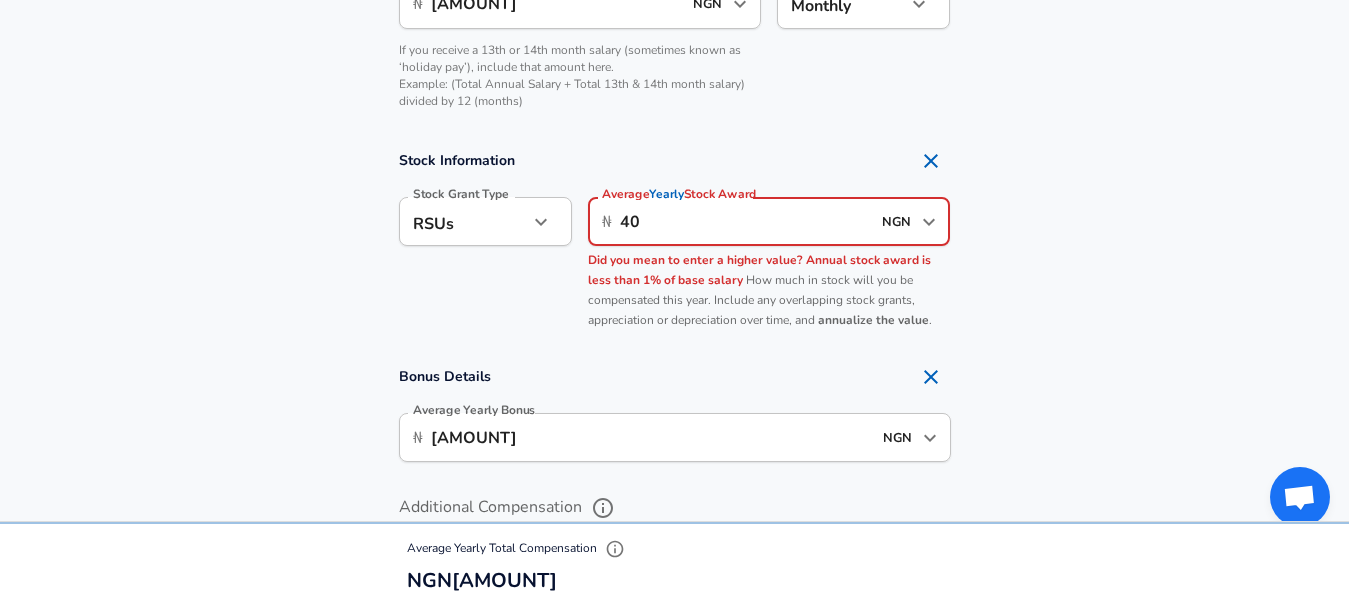 type on "4" 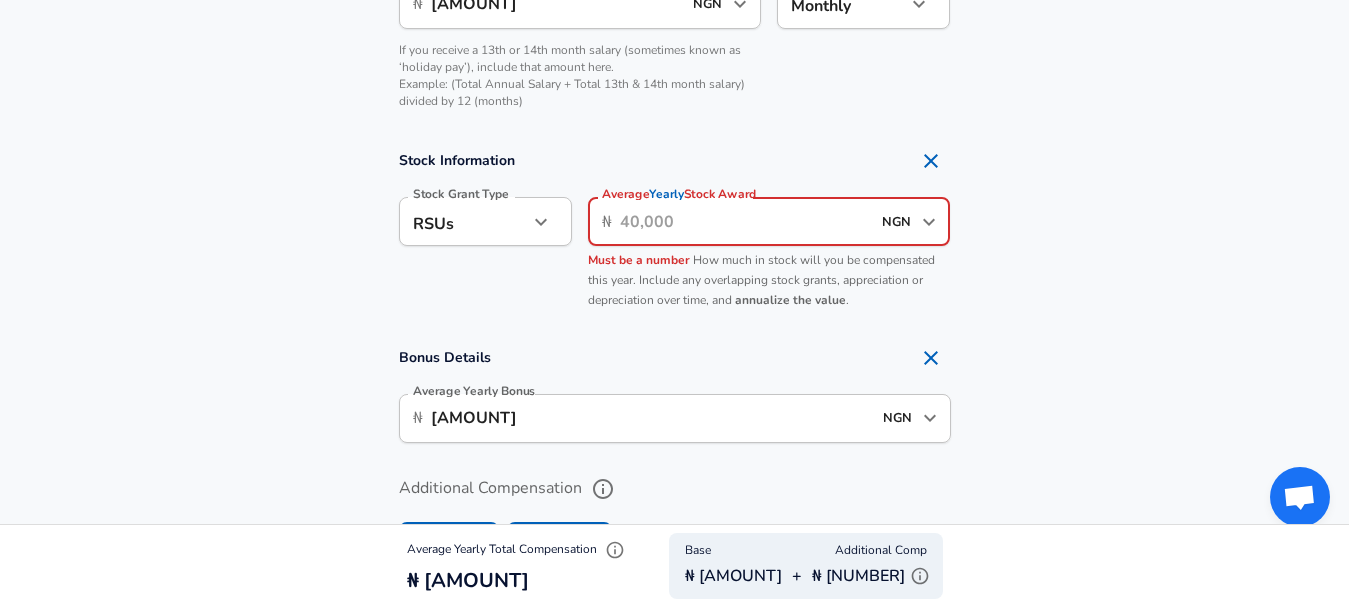 type on "5" 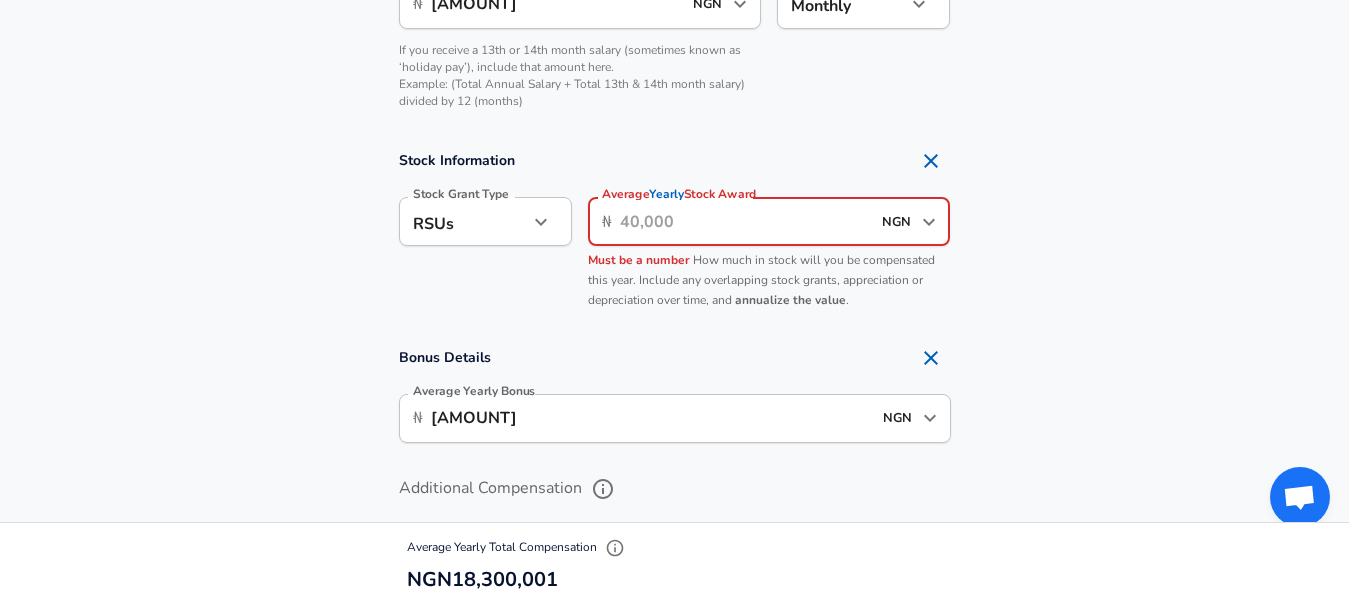 type on "2" 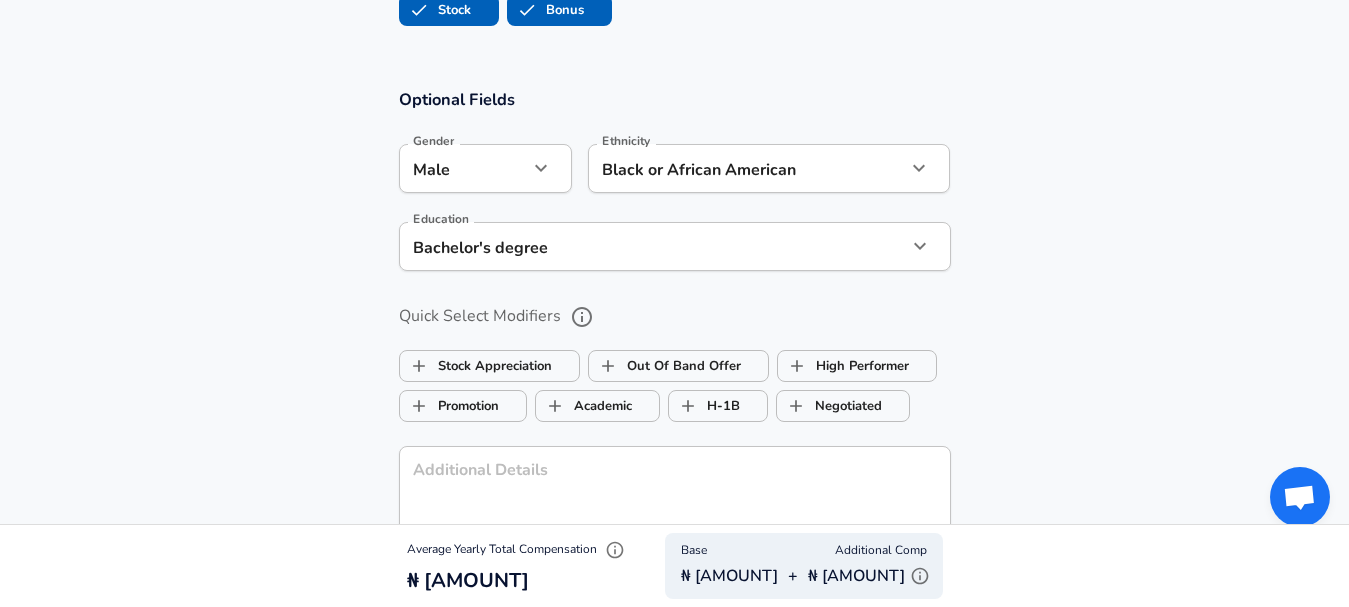 scroll, scrollTop: 2091, scrollLeft: 0, axis: vertical 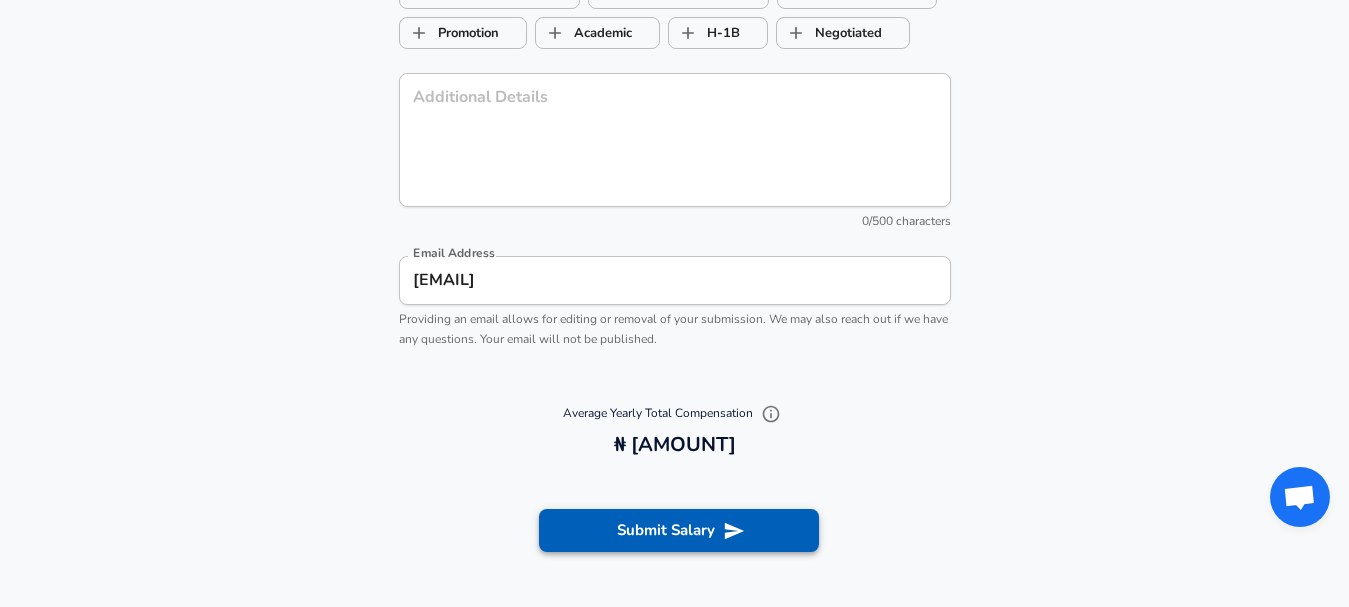 type on "[AMOUNT]" 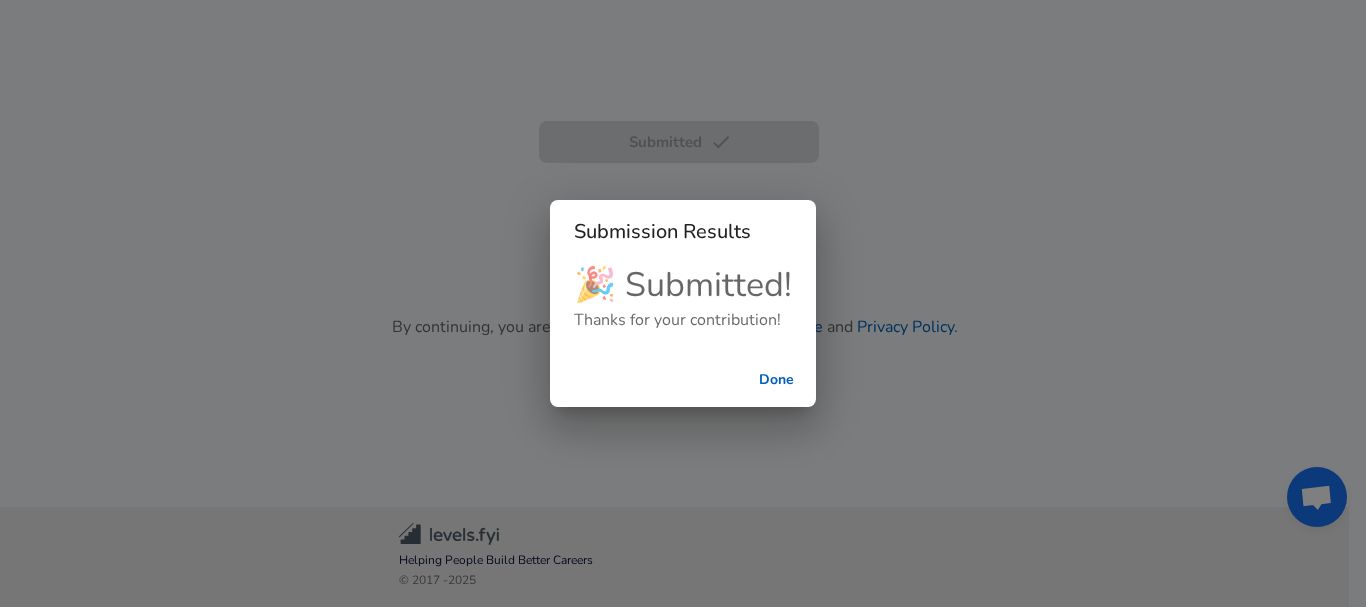 scroll, scrollTop: 530, scrollLeft: 0, axis: vertical 